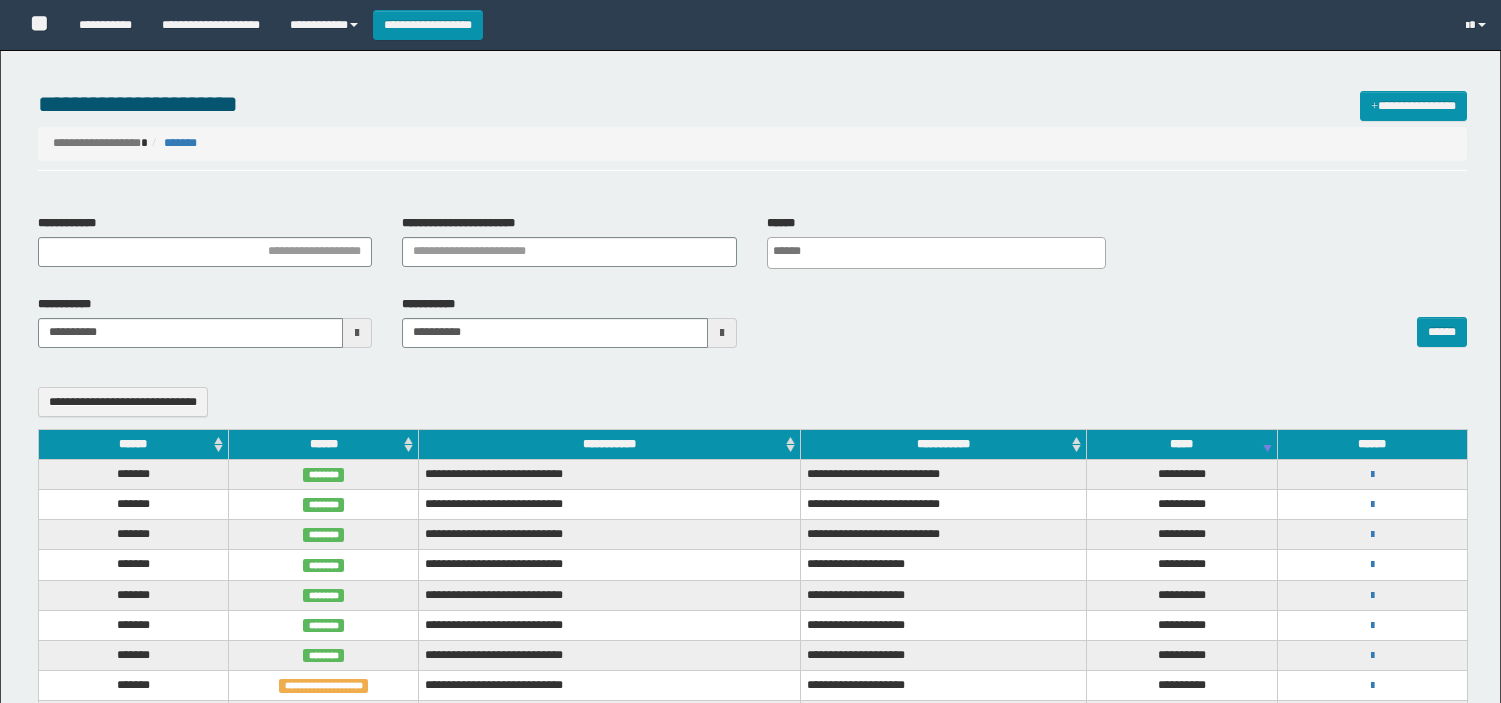 select 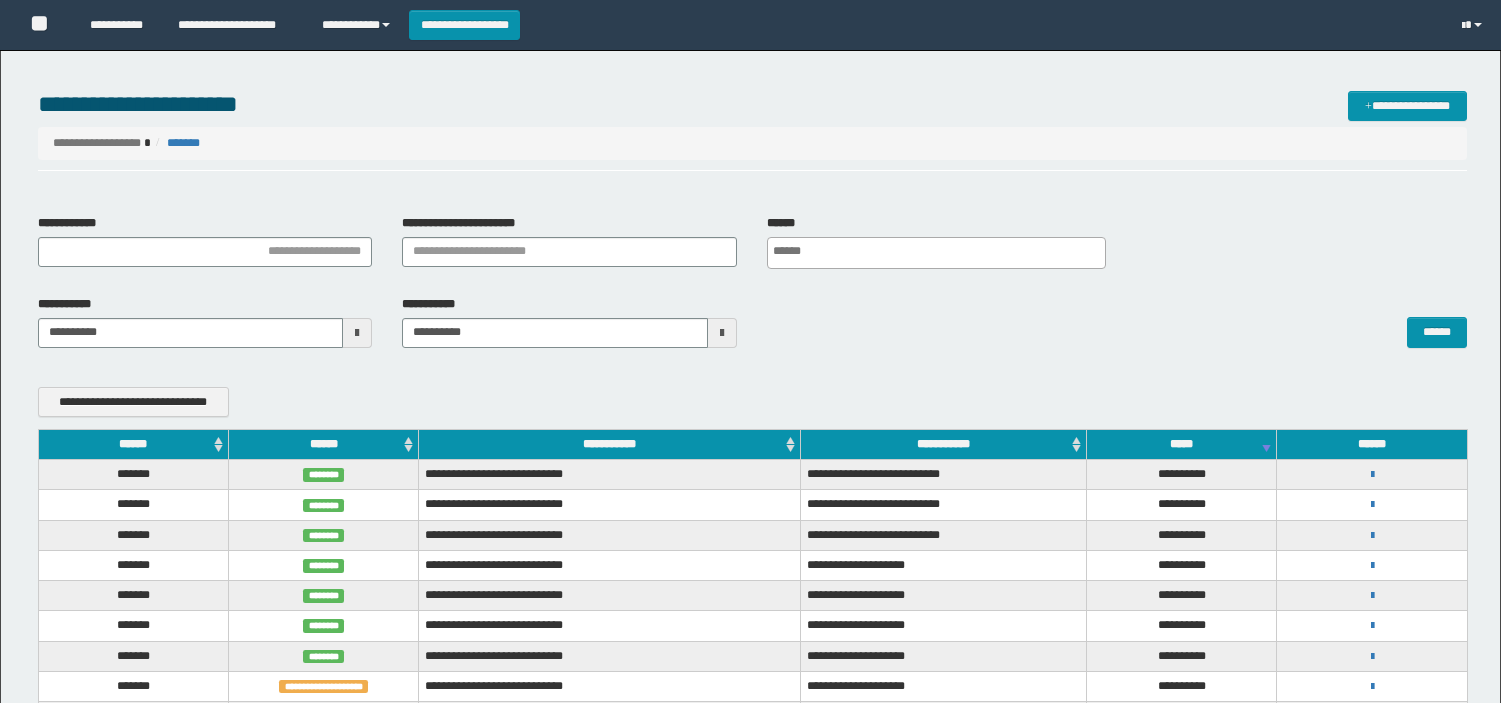 scroll, scrollTop: 678, scrollLeft: 0, axis: vertical 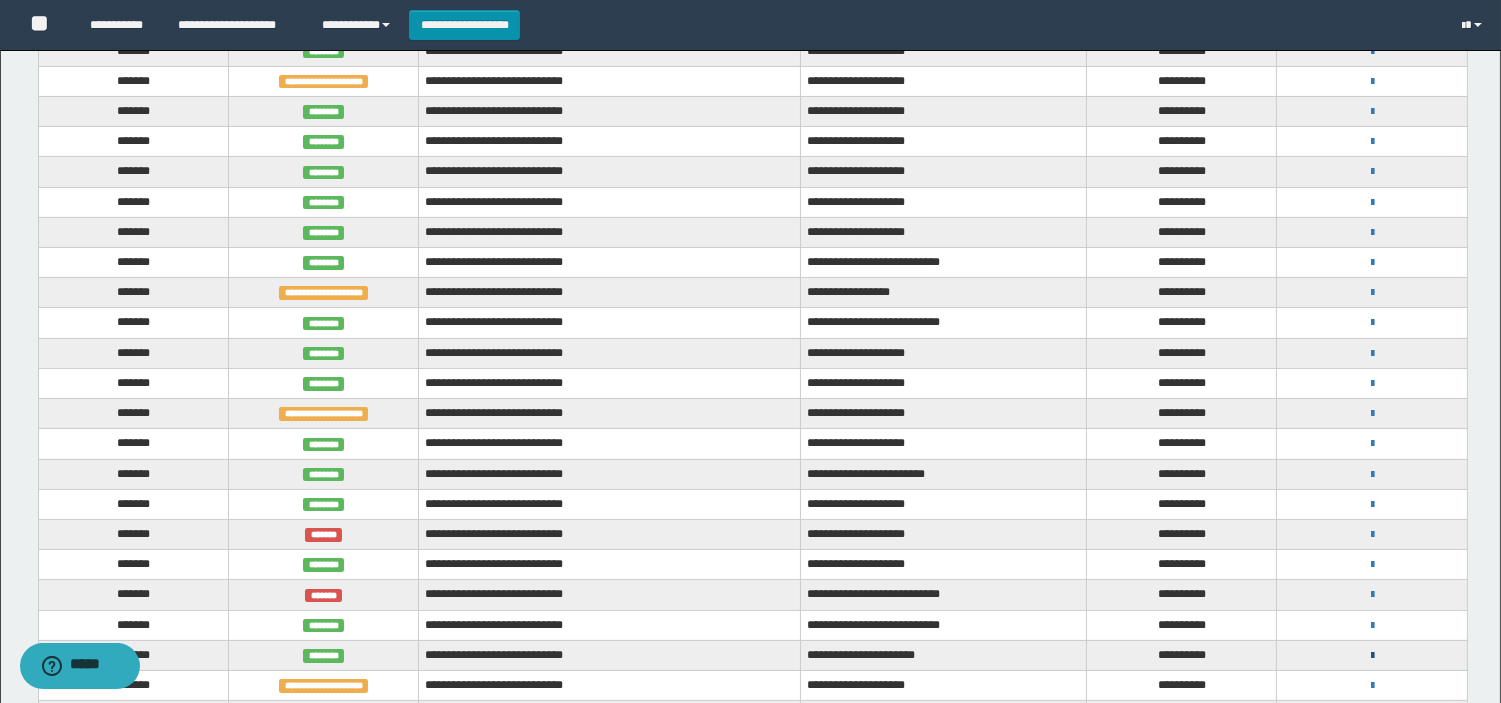 click at bounding box center (1372, 656) 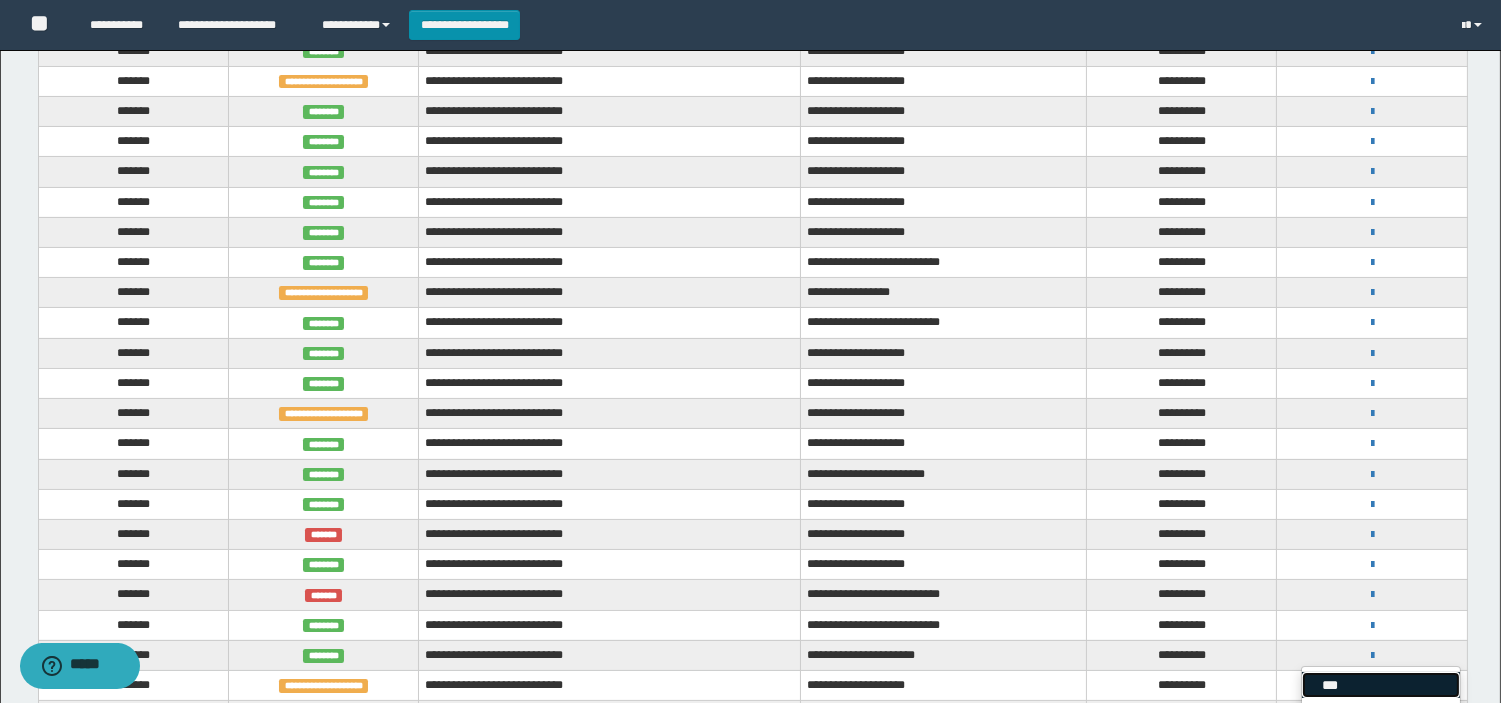 click on "***" at bounding box center [1381, 685] 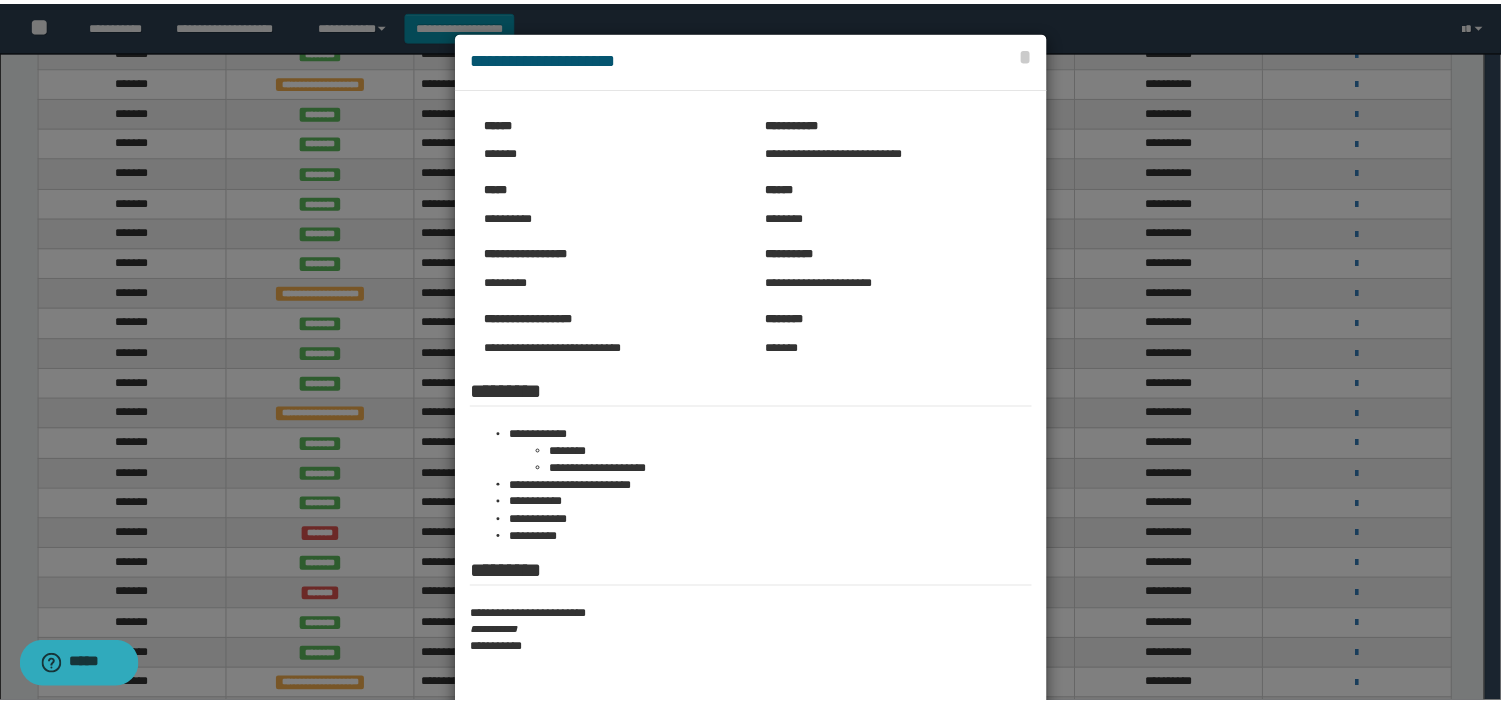 scroll, scrollTop: 0, scrollLeft: 0, axis: both 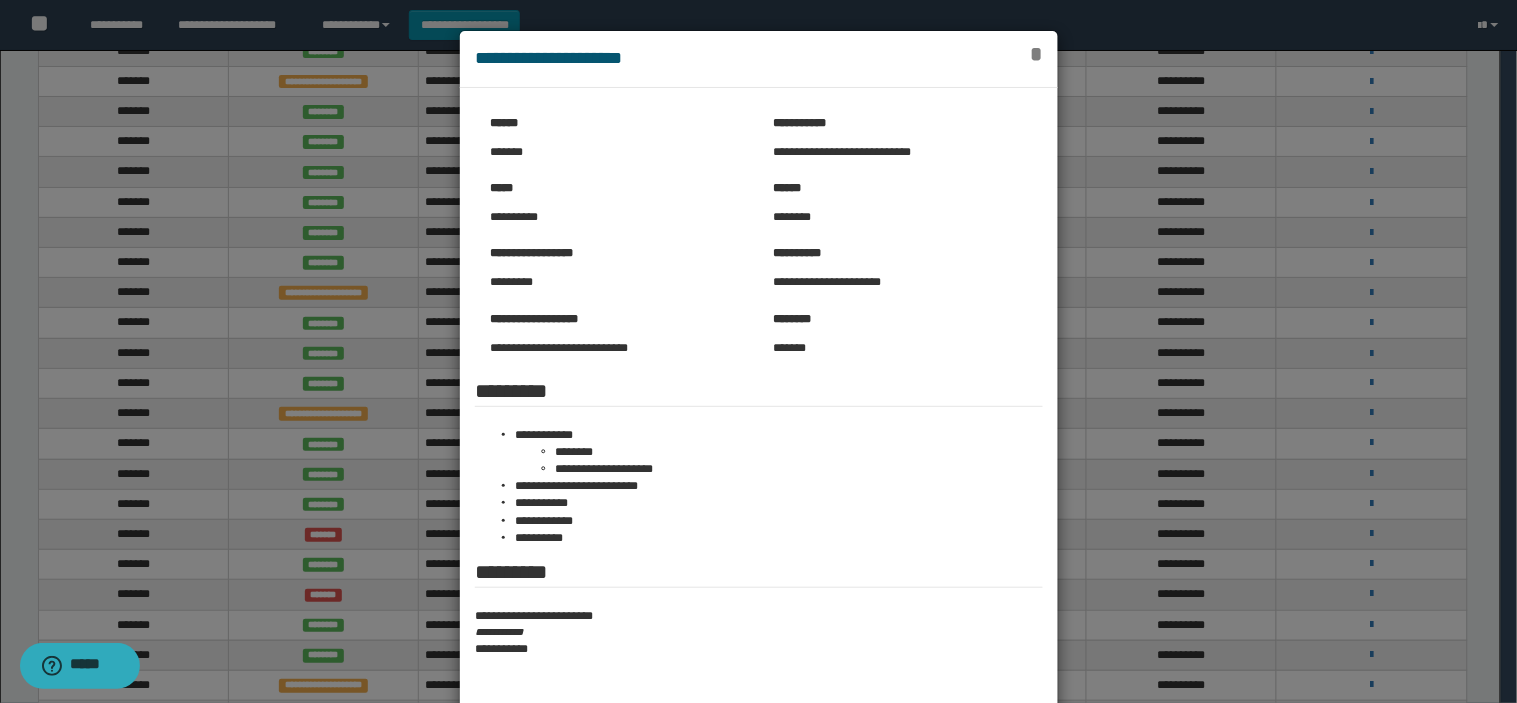 click on "*" at bounding box center (1036, 54) 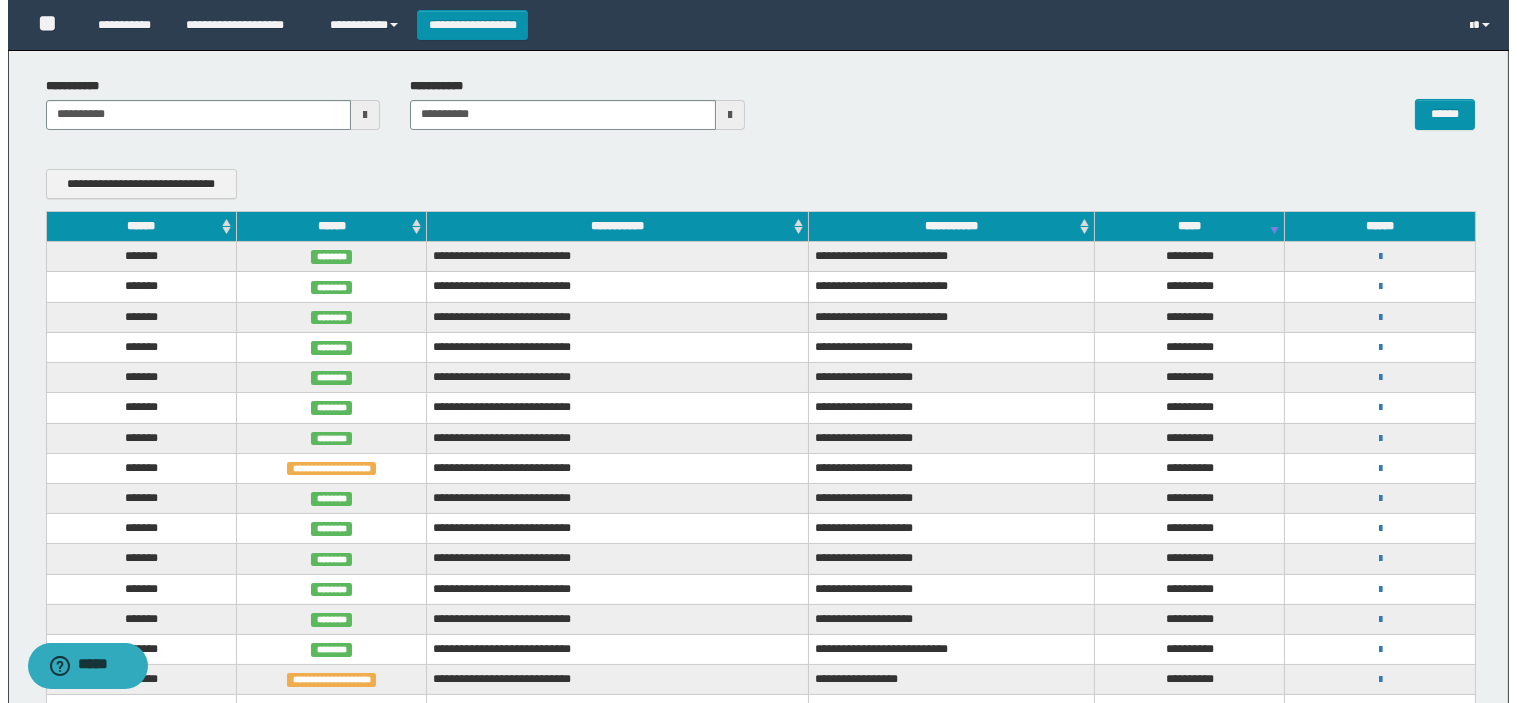 scroll, scrollTop: 234, scrollLeft: 0, axis: vertical 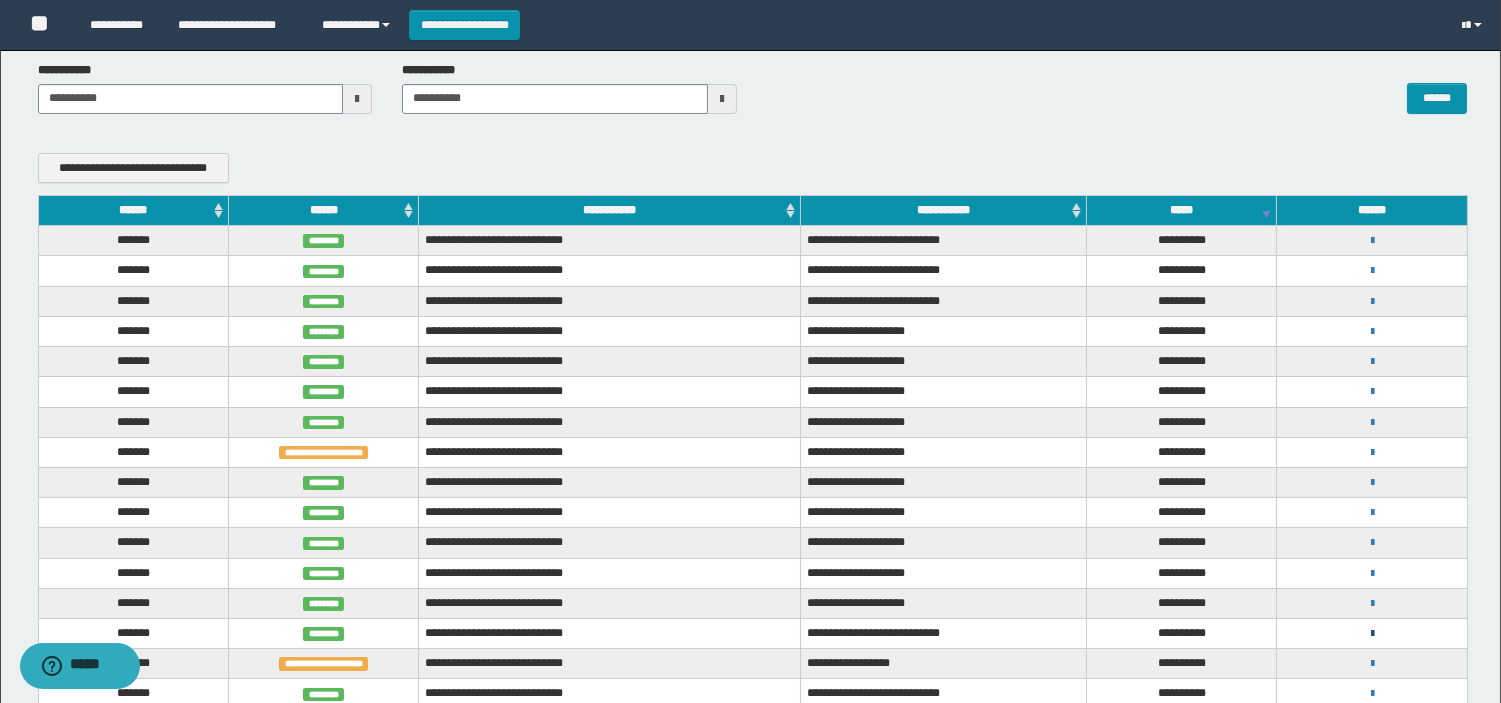 click at bounding box center (1372, 634) 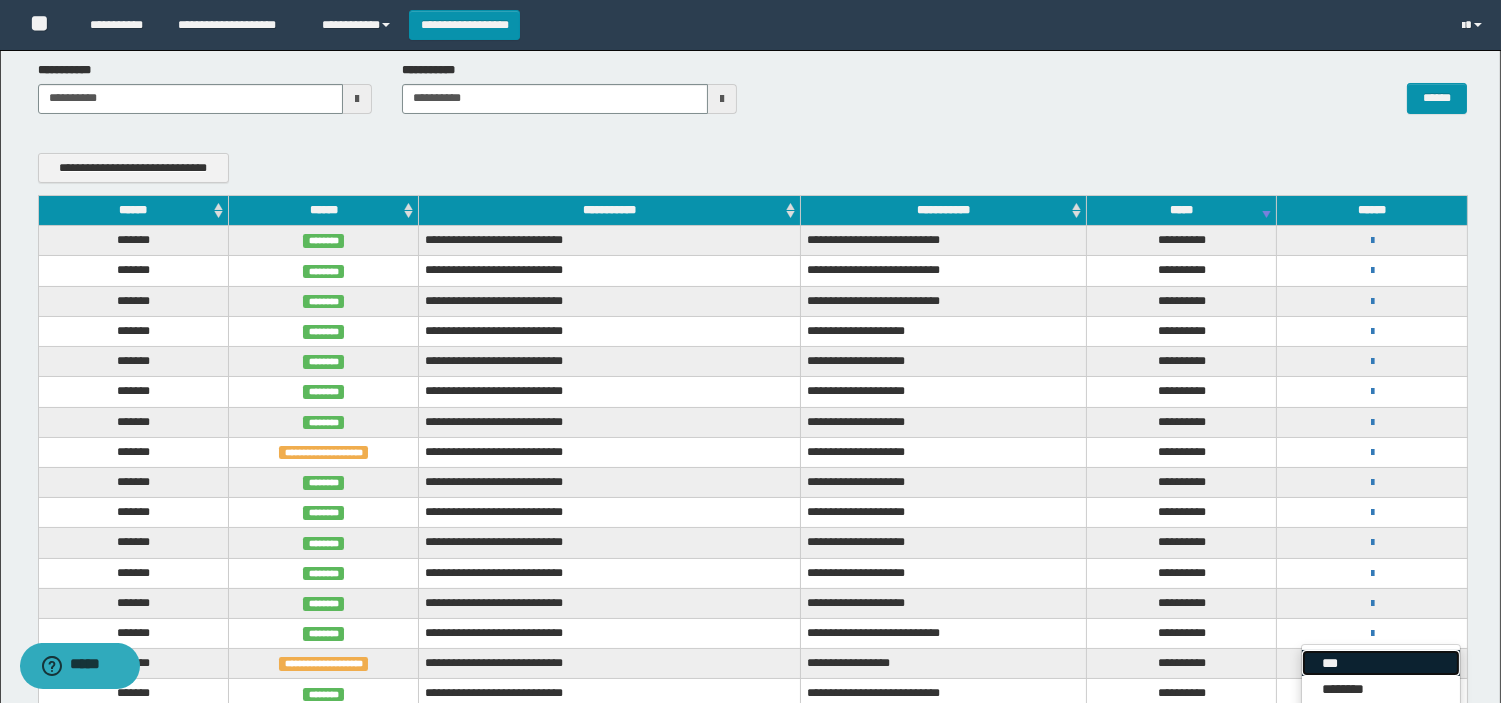 click on "***" at bounding box center (1381, 663) 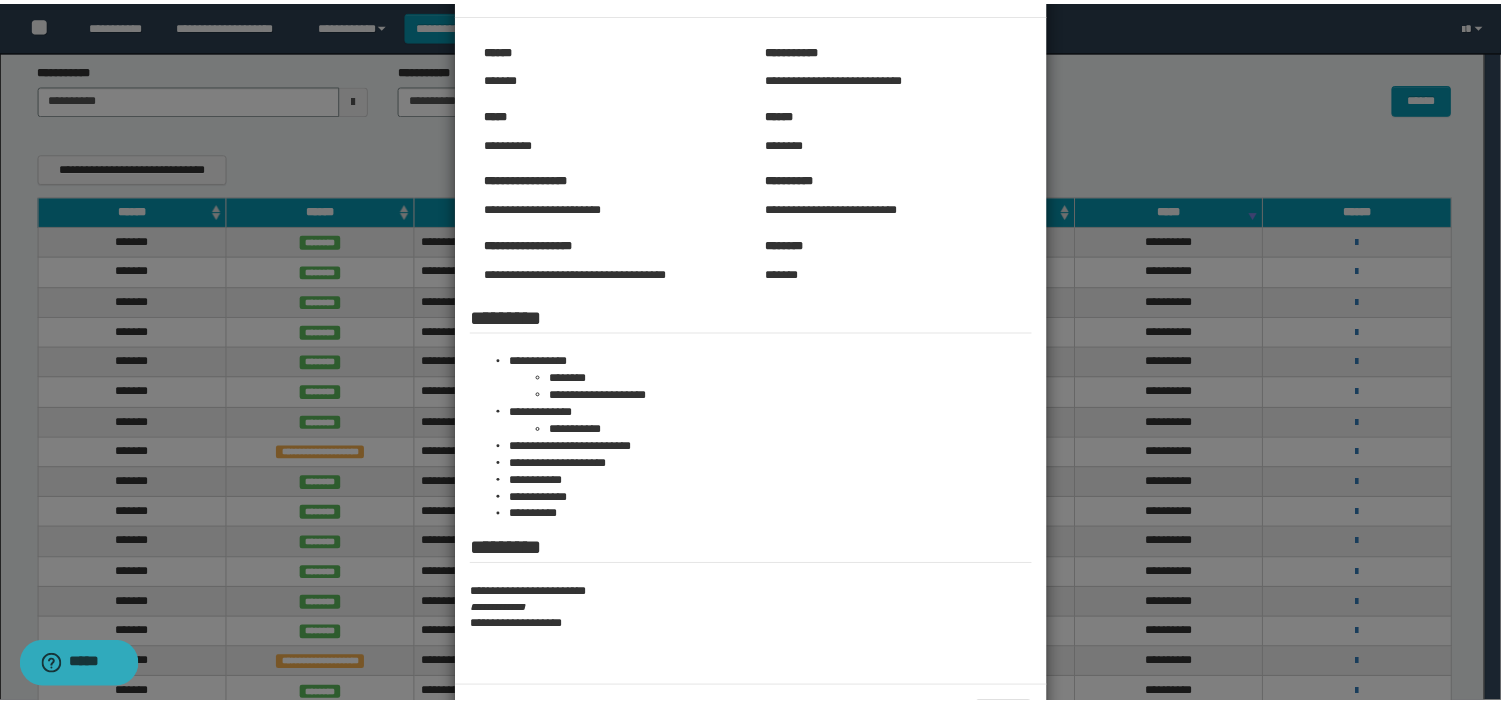 scroll, scrollTop: 36, scrollLeft: 0, axis: vertical 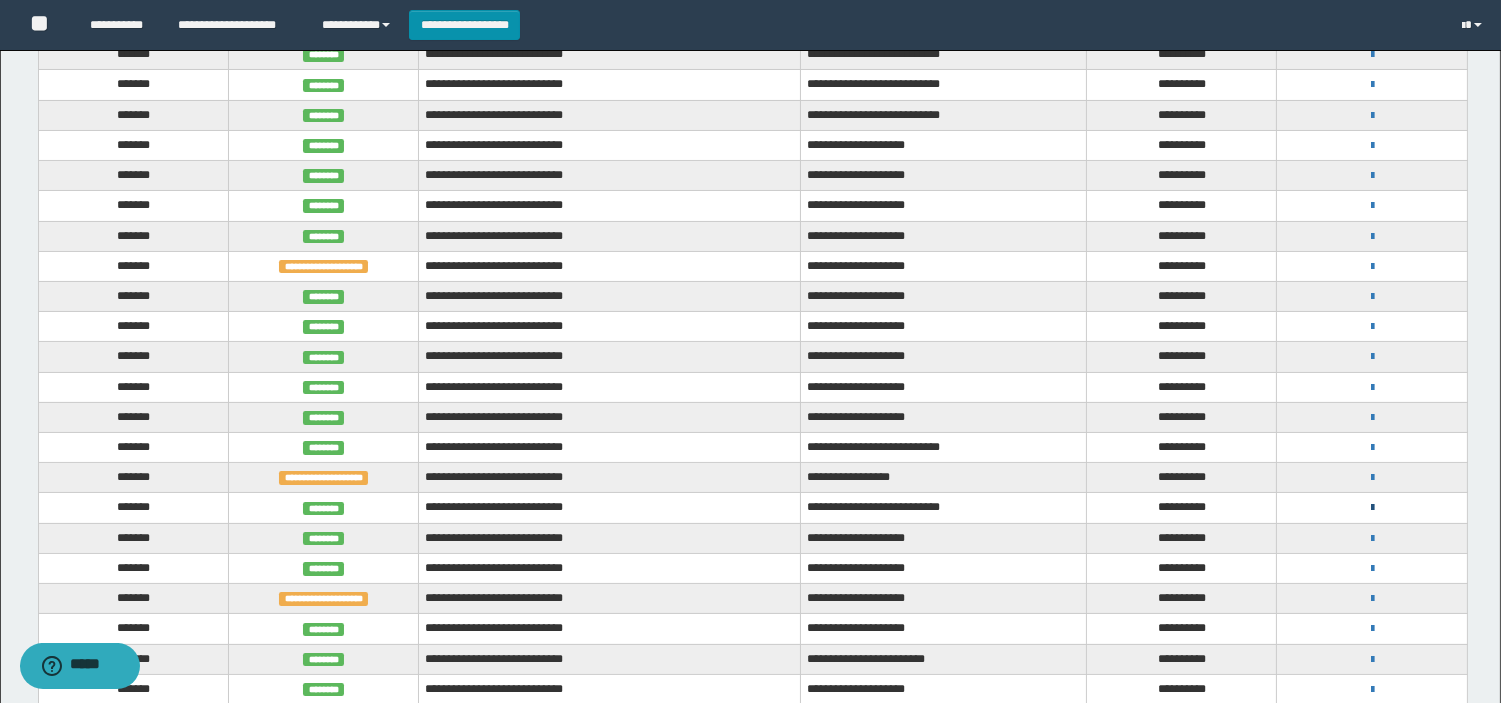 click at bounding box center [1372, 508] 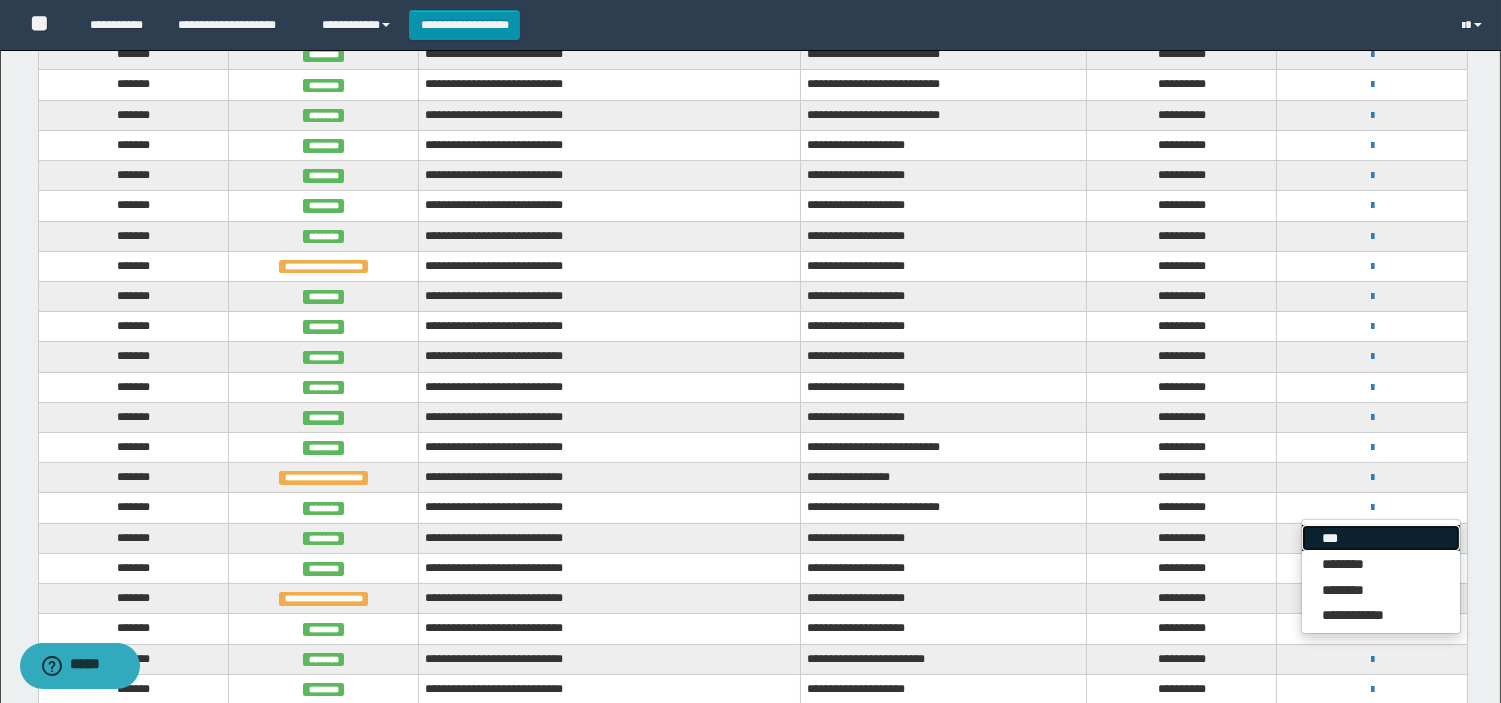 click on "***" at bounding box center (1381, 538) 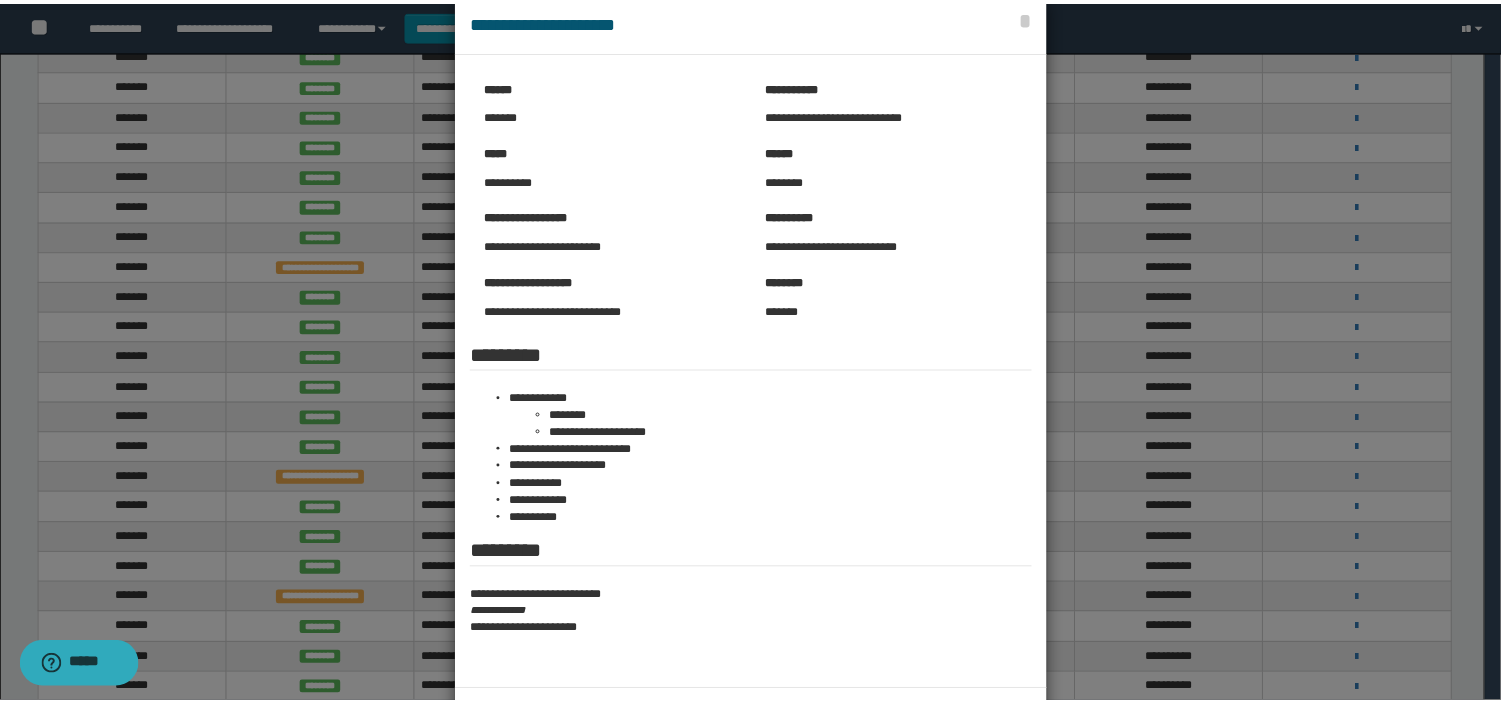scroll, scrollTop: 0, scrollLeft: 0, axis: both 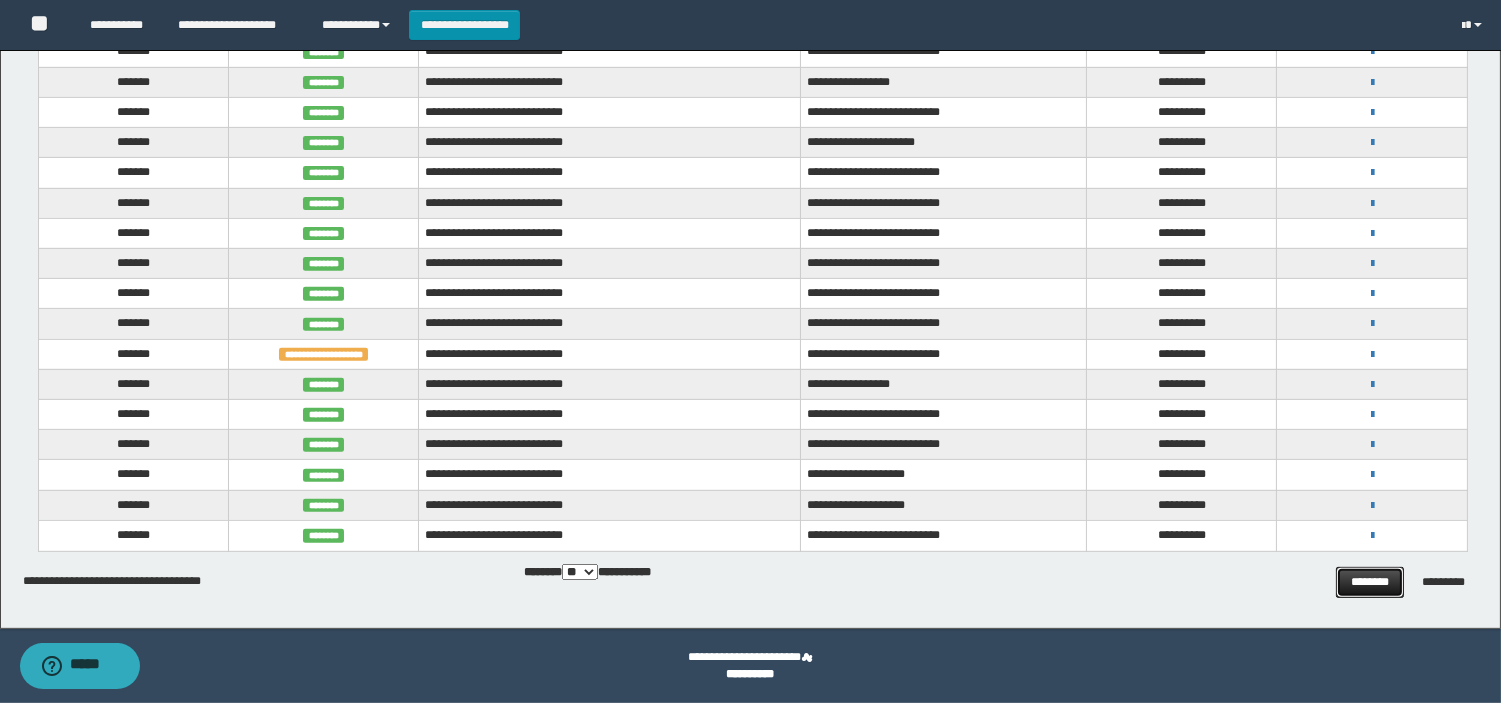 click on "********" at bounding box center [1370, 582] 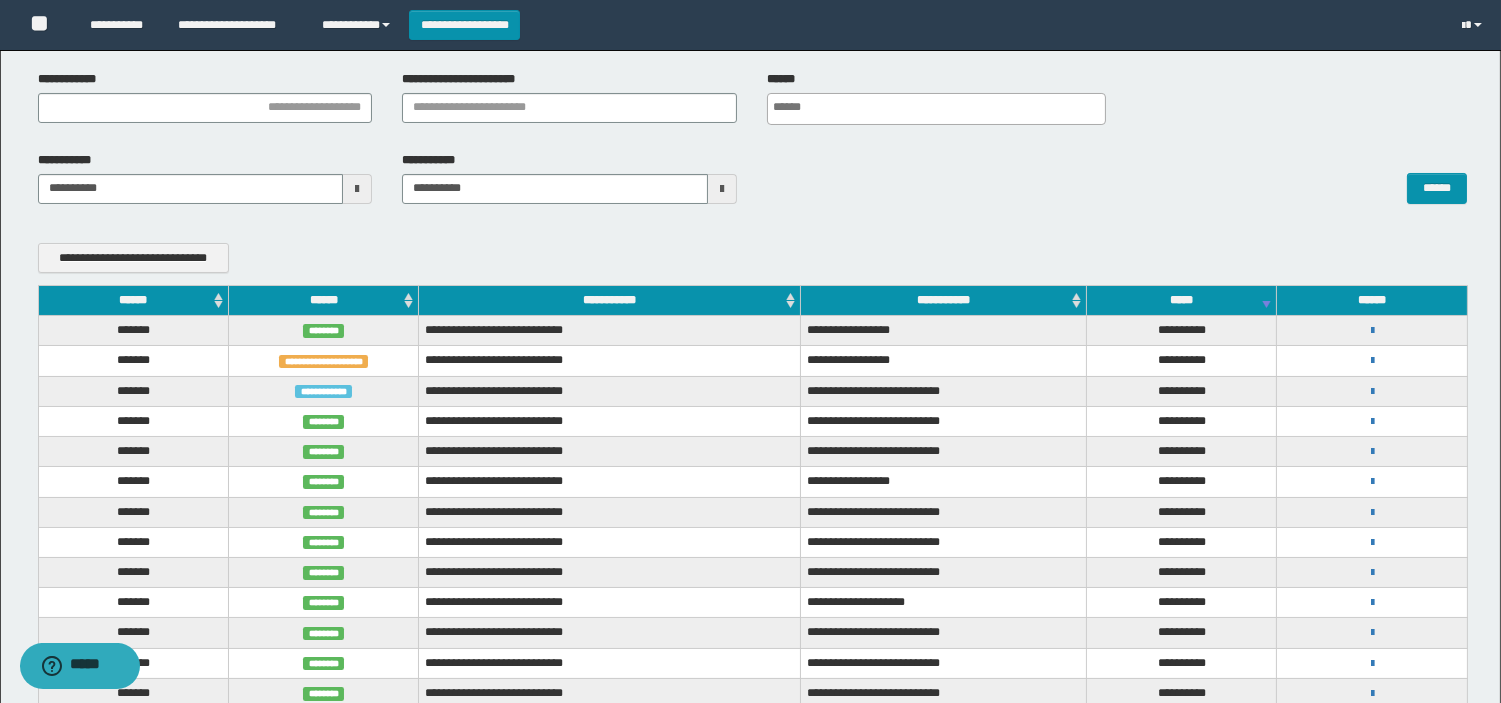 scroll, scrollTop: 147, scrollLeft: 0, axis: vertical 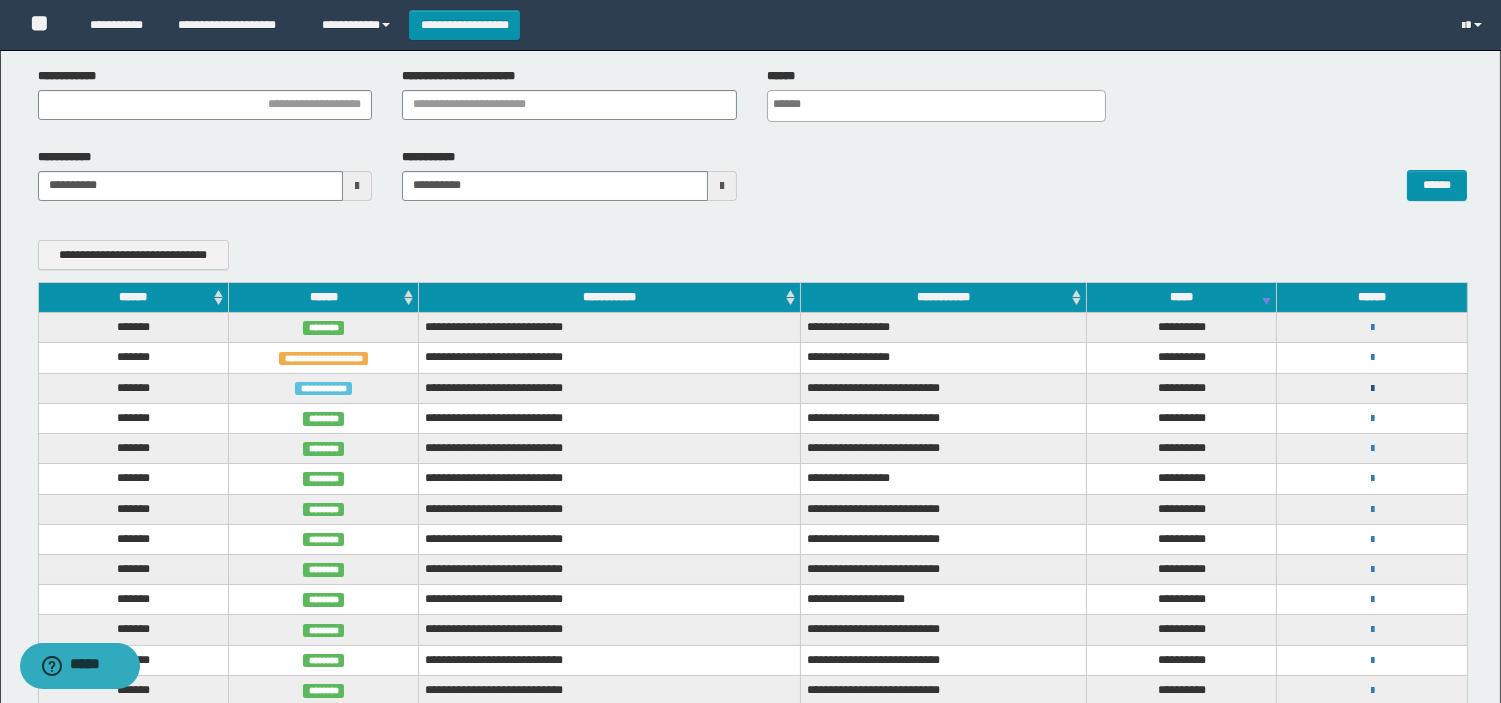 click at bounding box center [1372, 389] 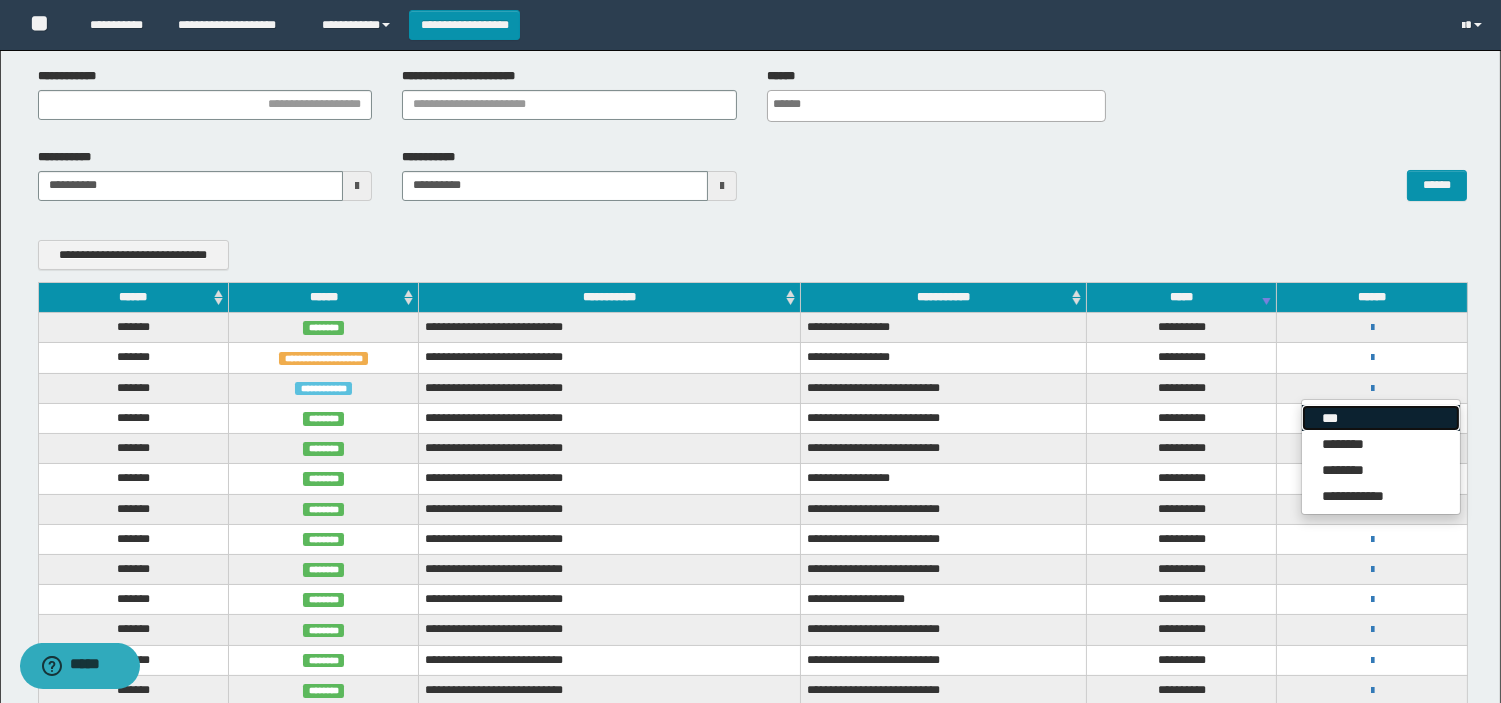 click on "***" at bounding box center (1381, 418) 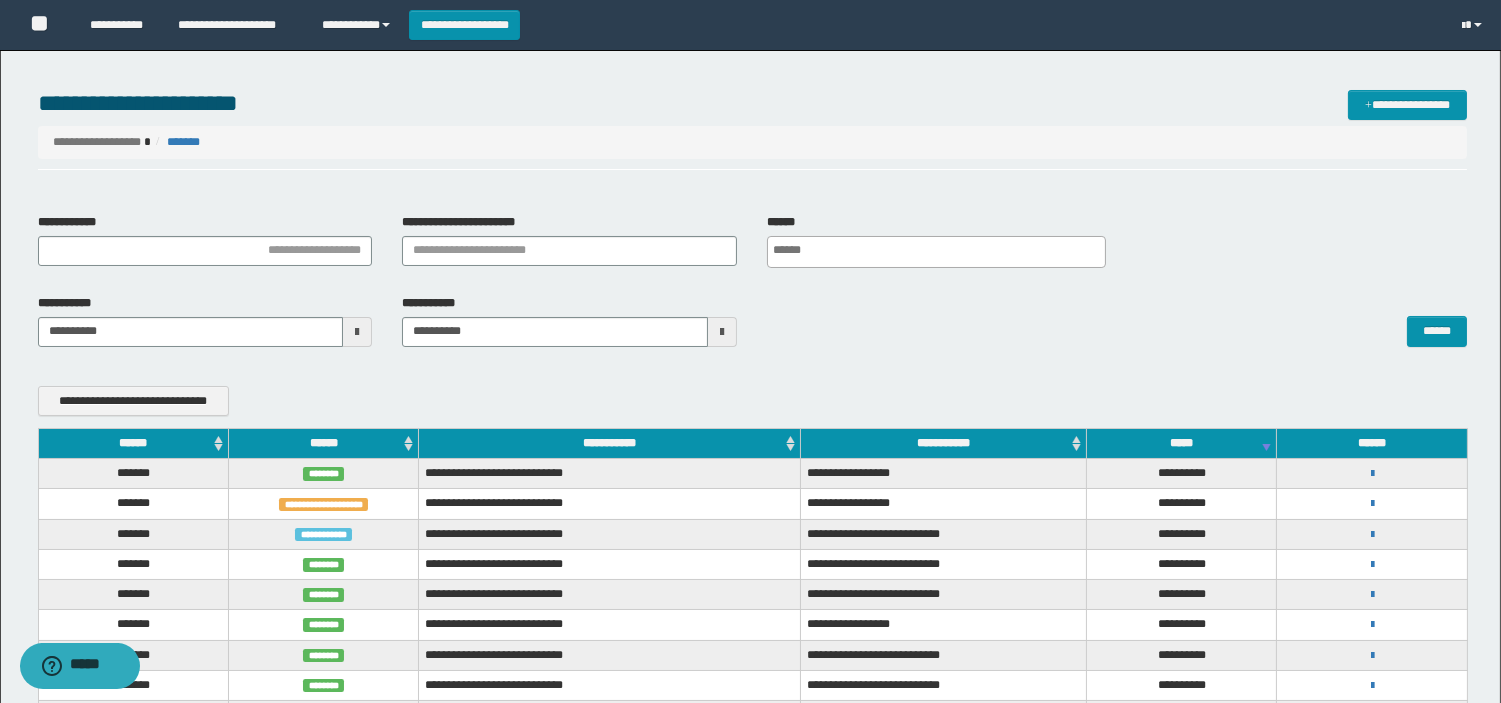 scroll, scrollTop: 0, scrollLeft: 0, axis: both 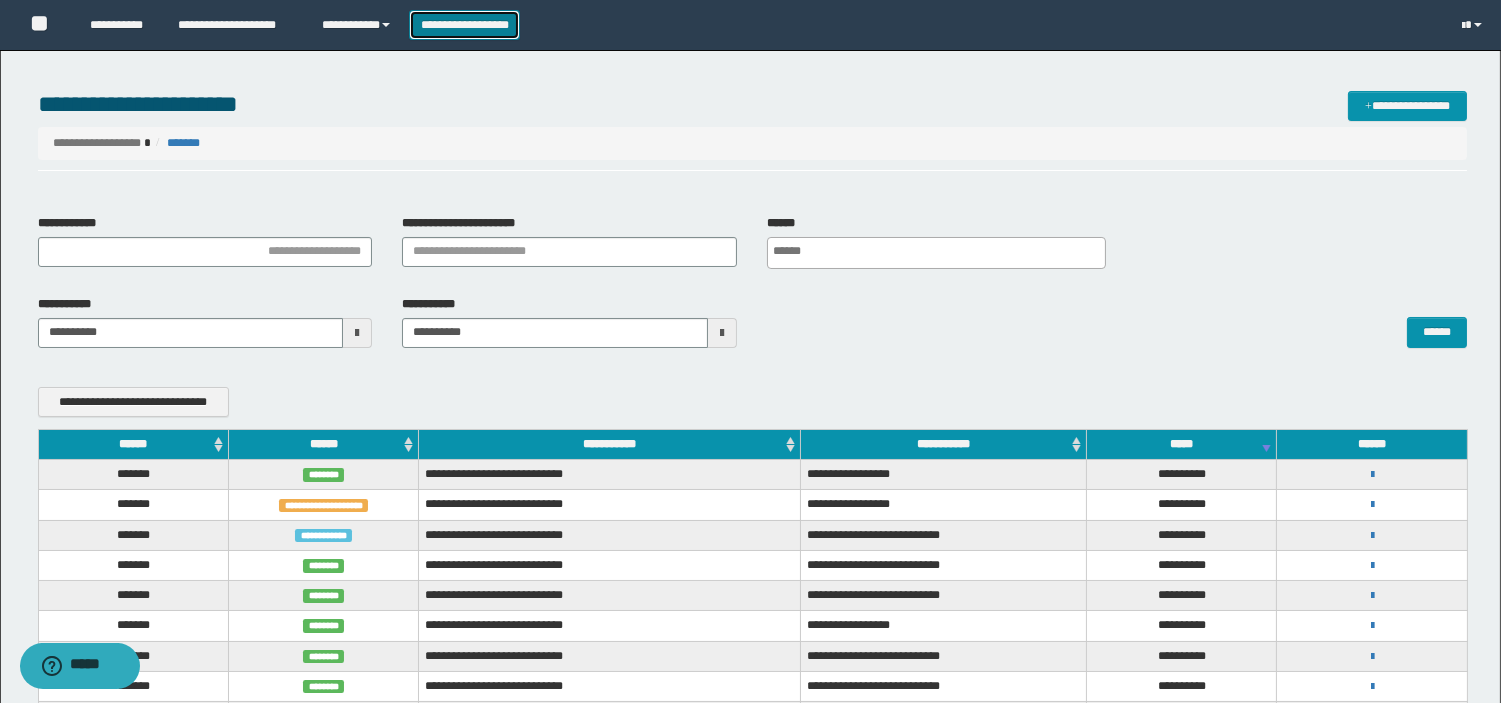 click on "**********" at bounding box center [464, 25] 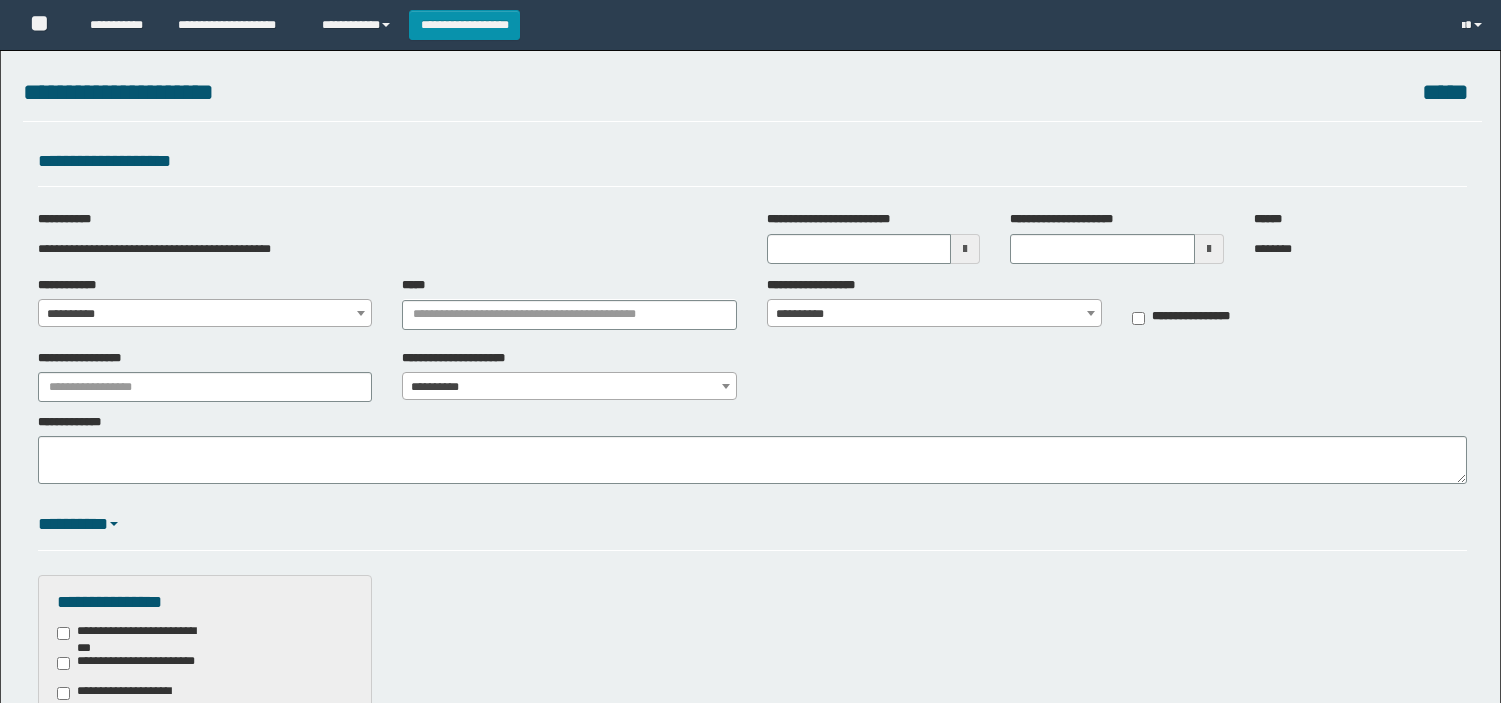 scroll, scrollTop: 0, scrollLeft: 0, axis: both 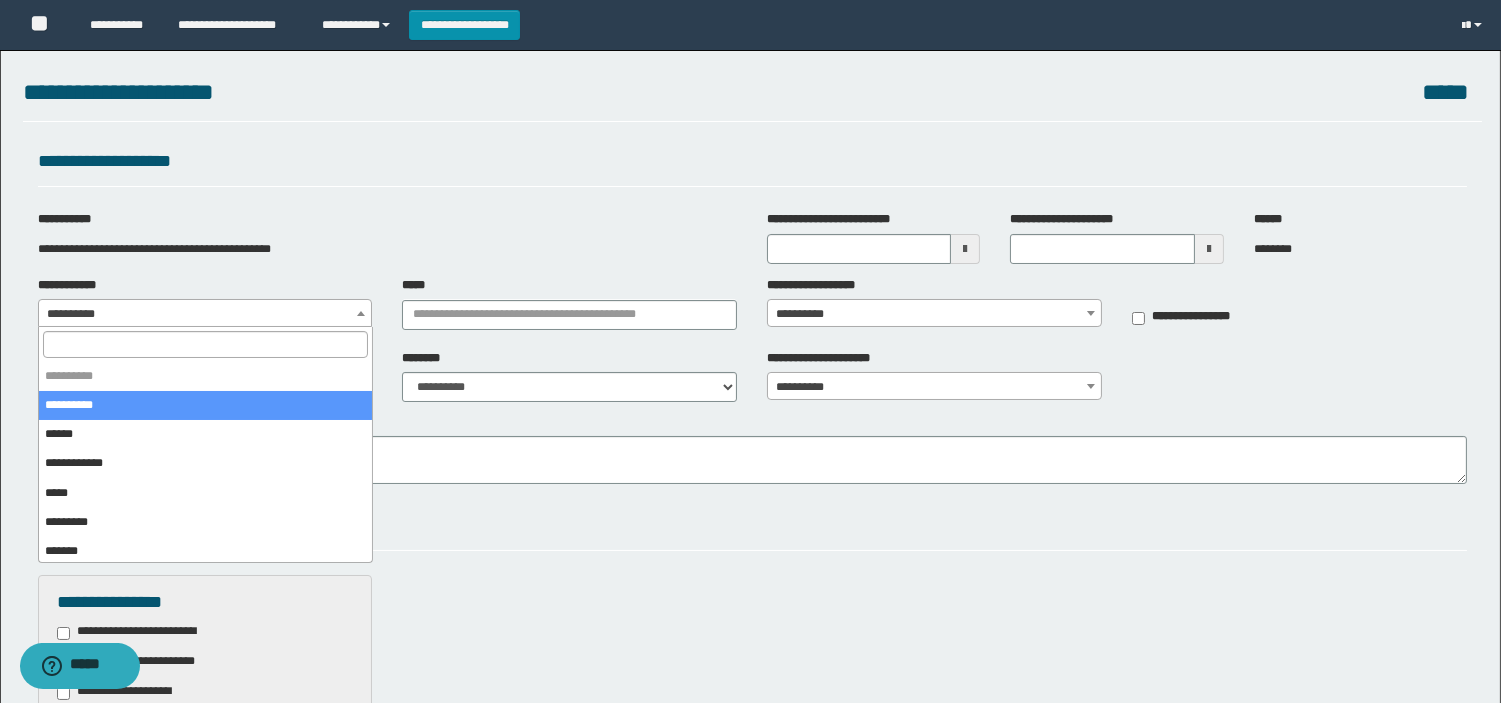 click on "**********" at bounding box center (205, 314) 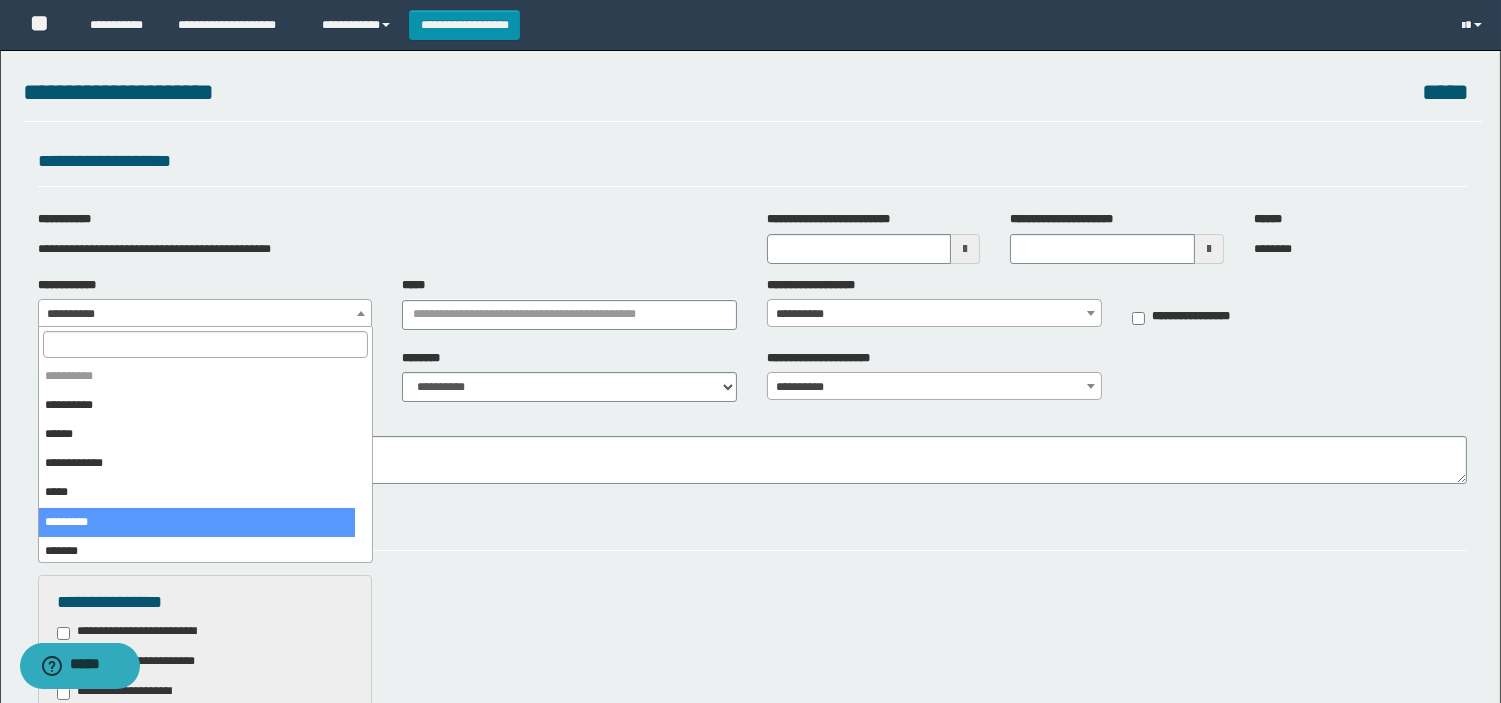 select on "*" 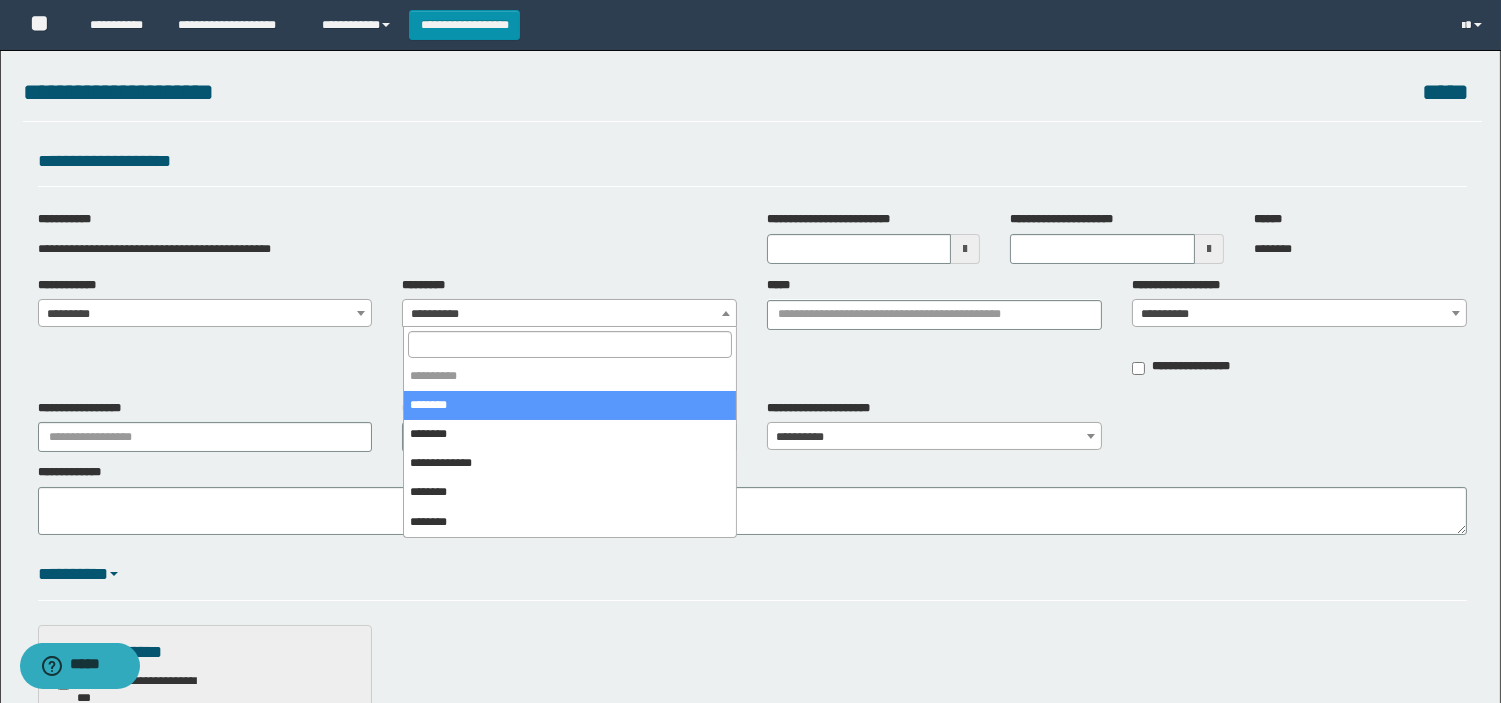 click on "**********" at bounding box center [569, 314] 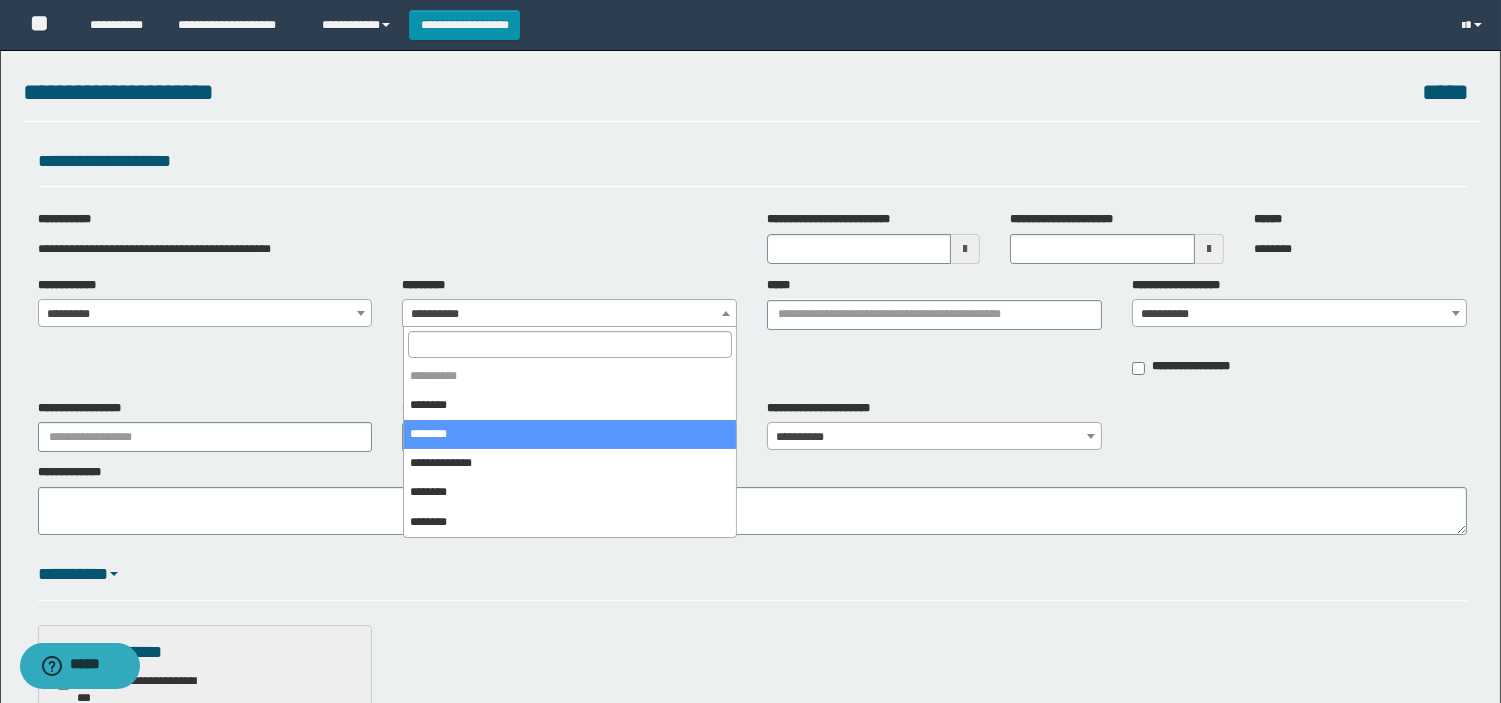 select on "*" 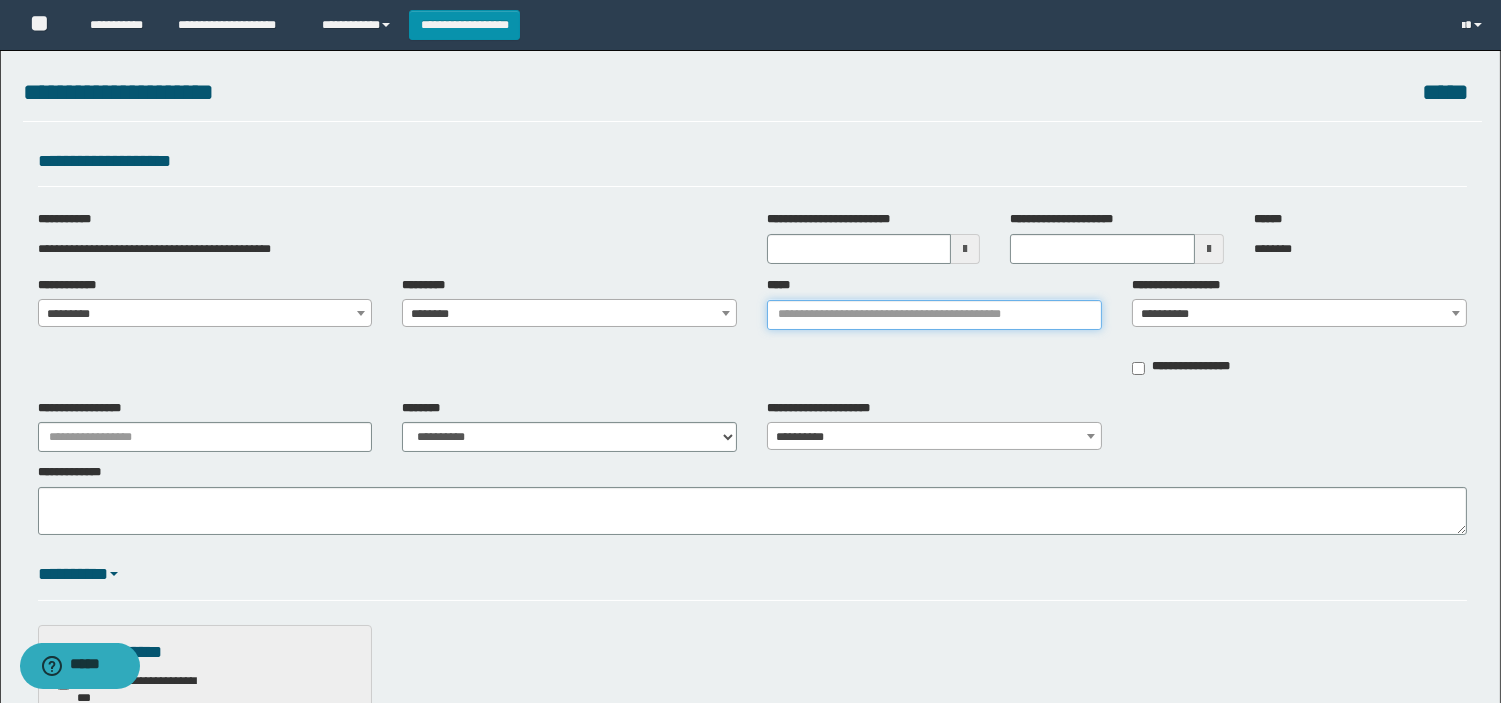 click on "*****" at bounding box center [934, 315] 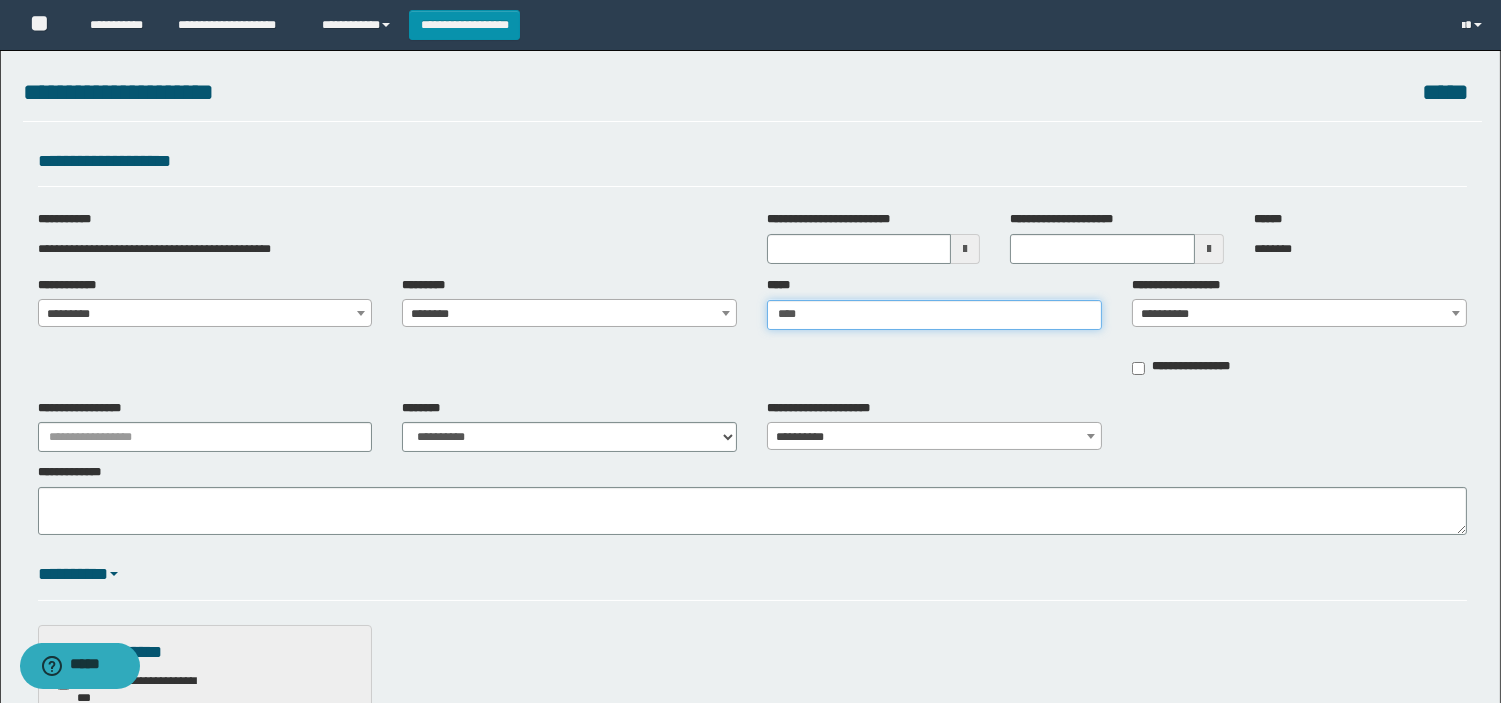 type on "*****" 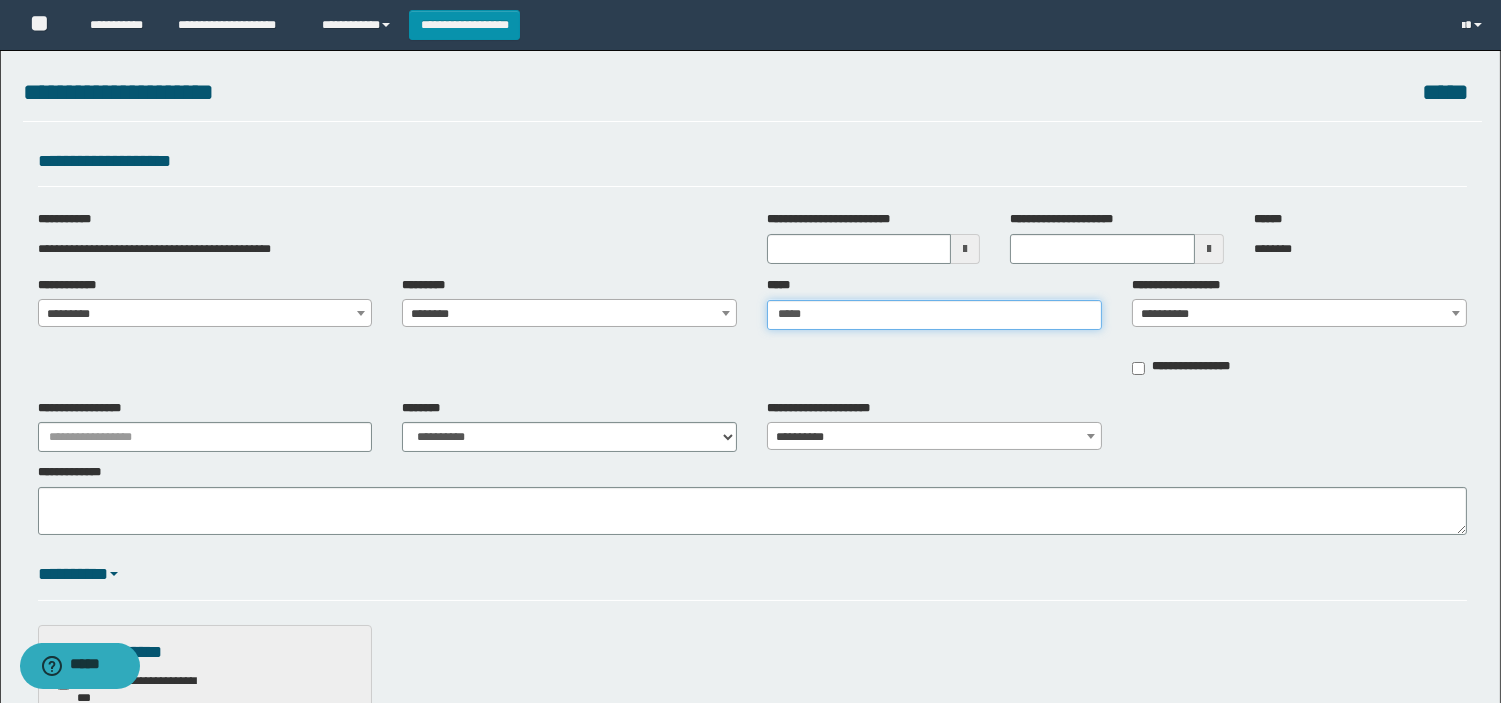 type on "*****" 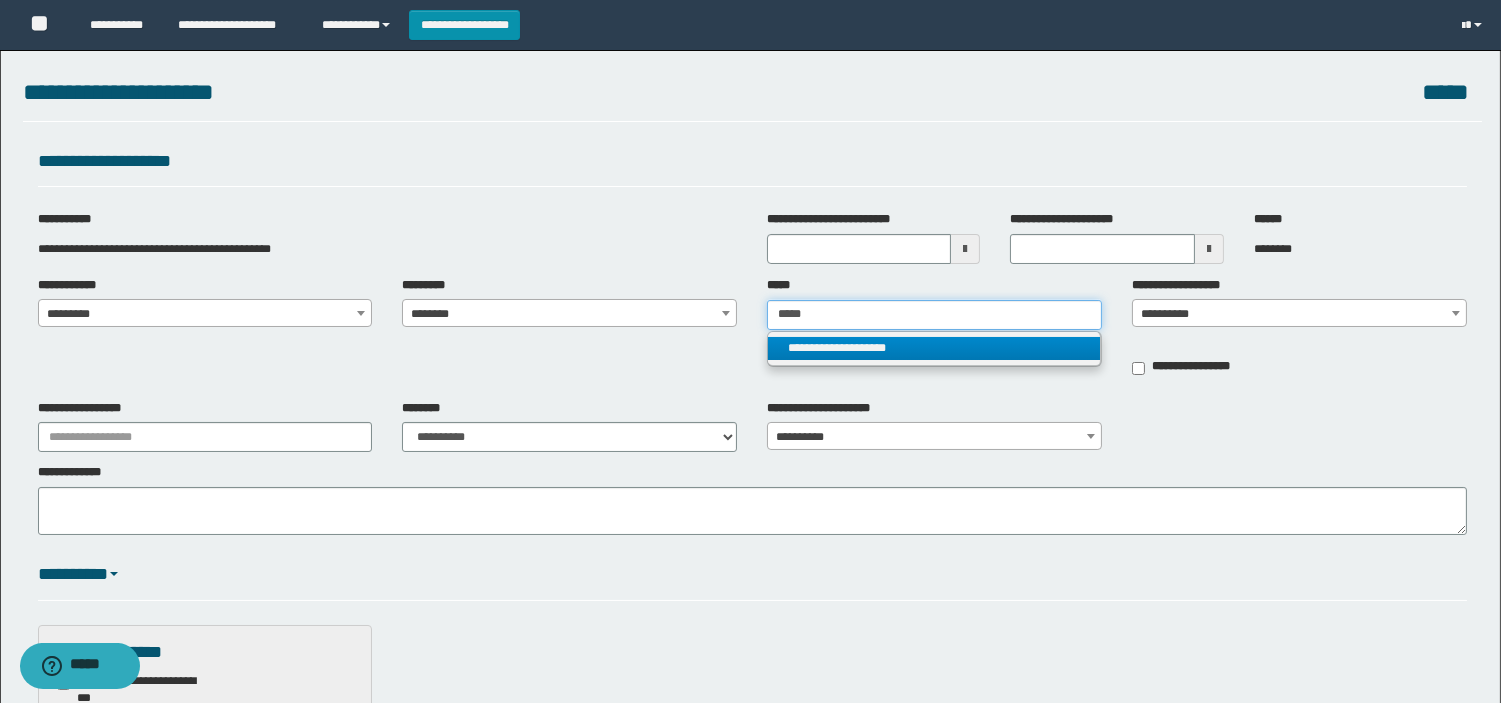type on "*****" 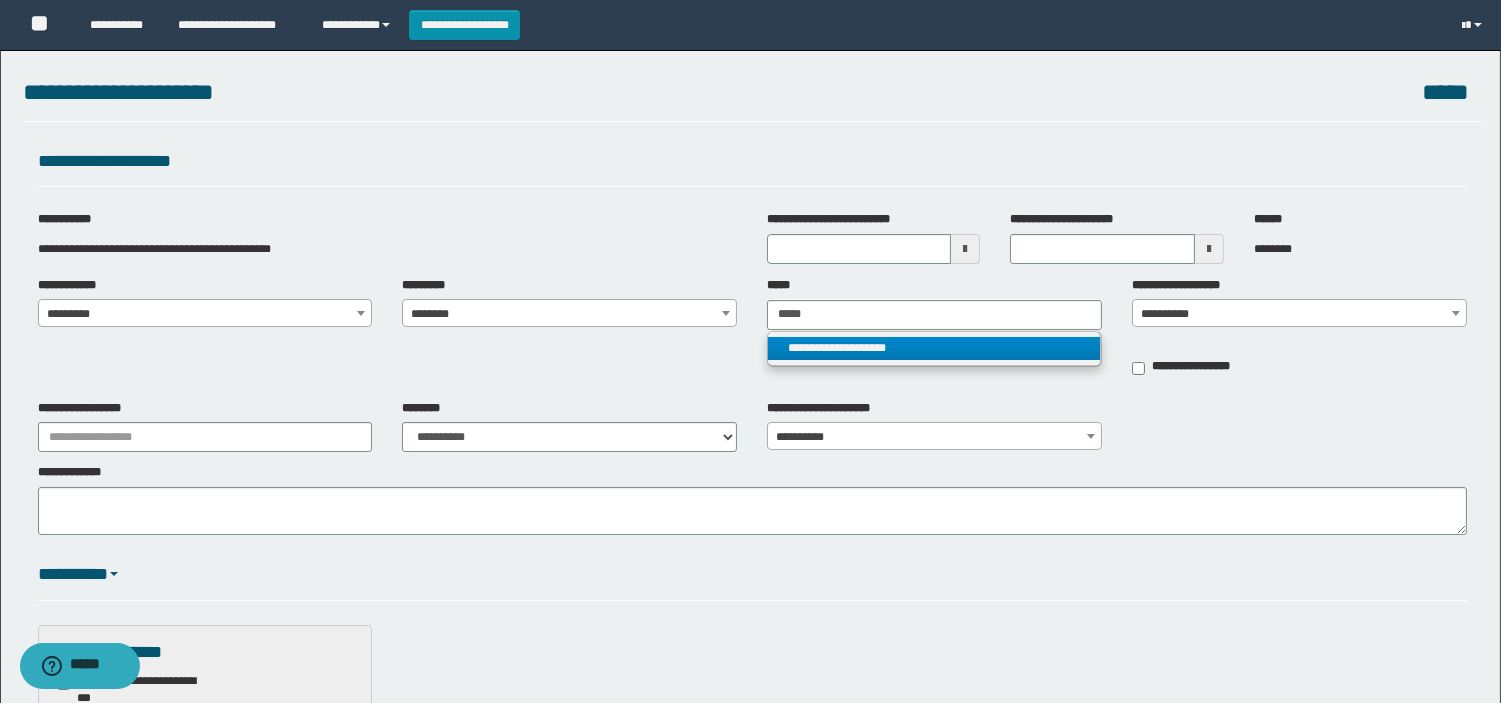 type 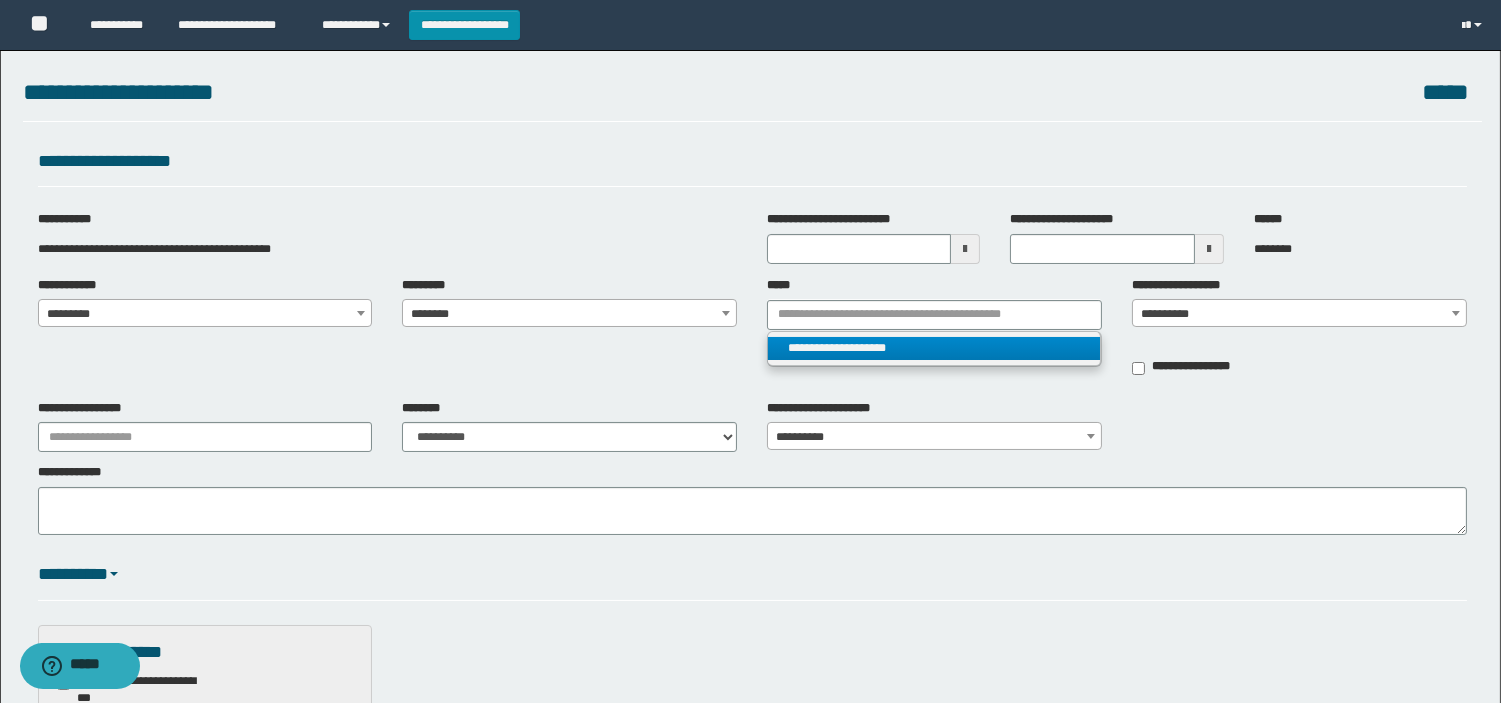 click on "**********" at bounding box center [934, 348] 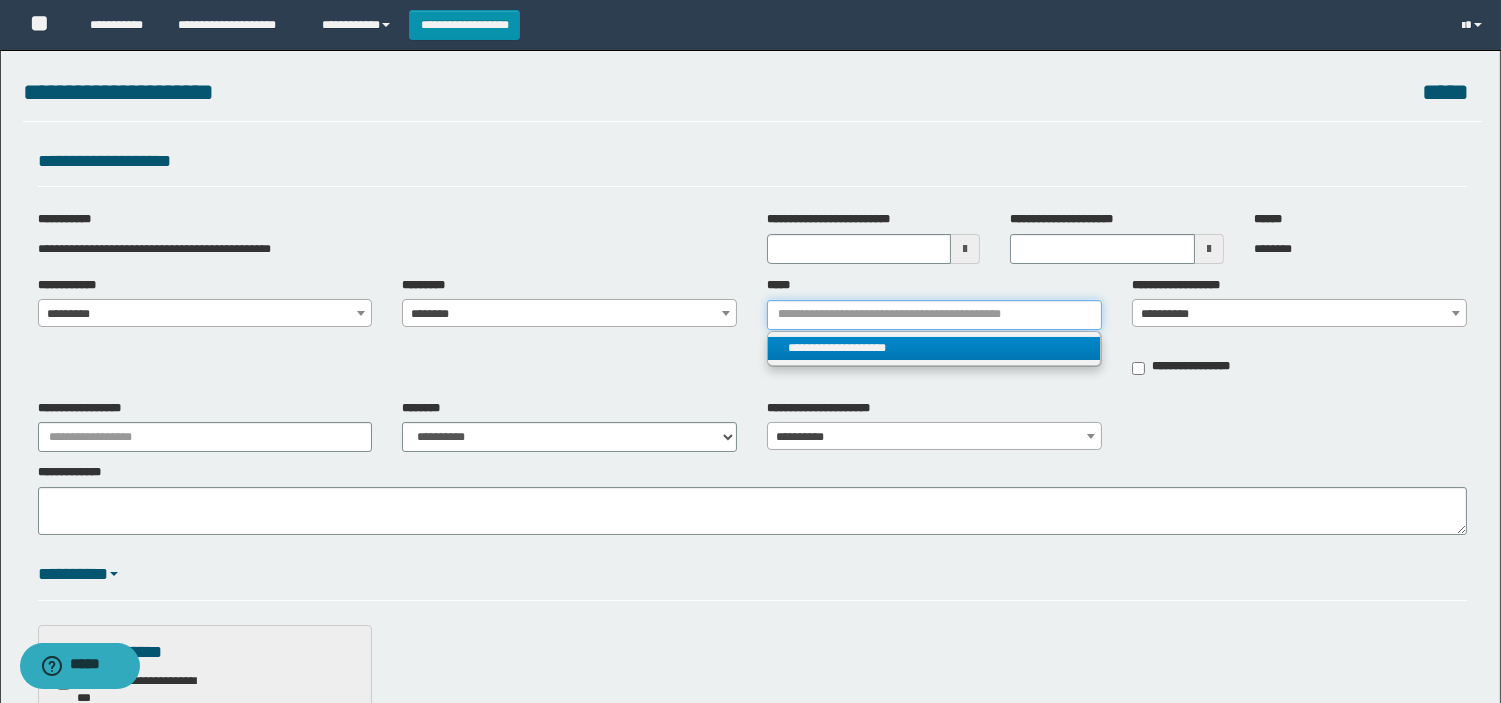 type 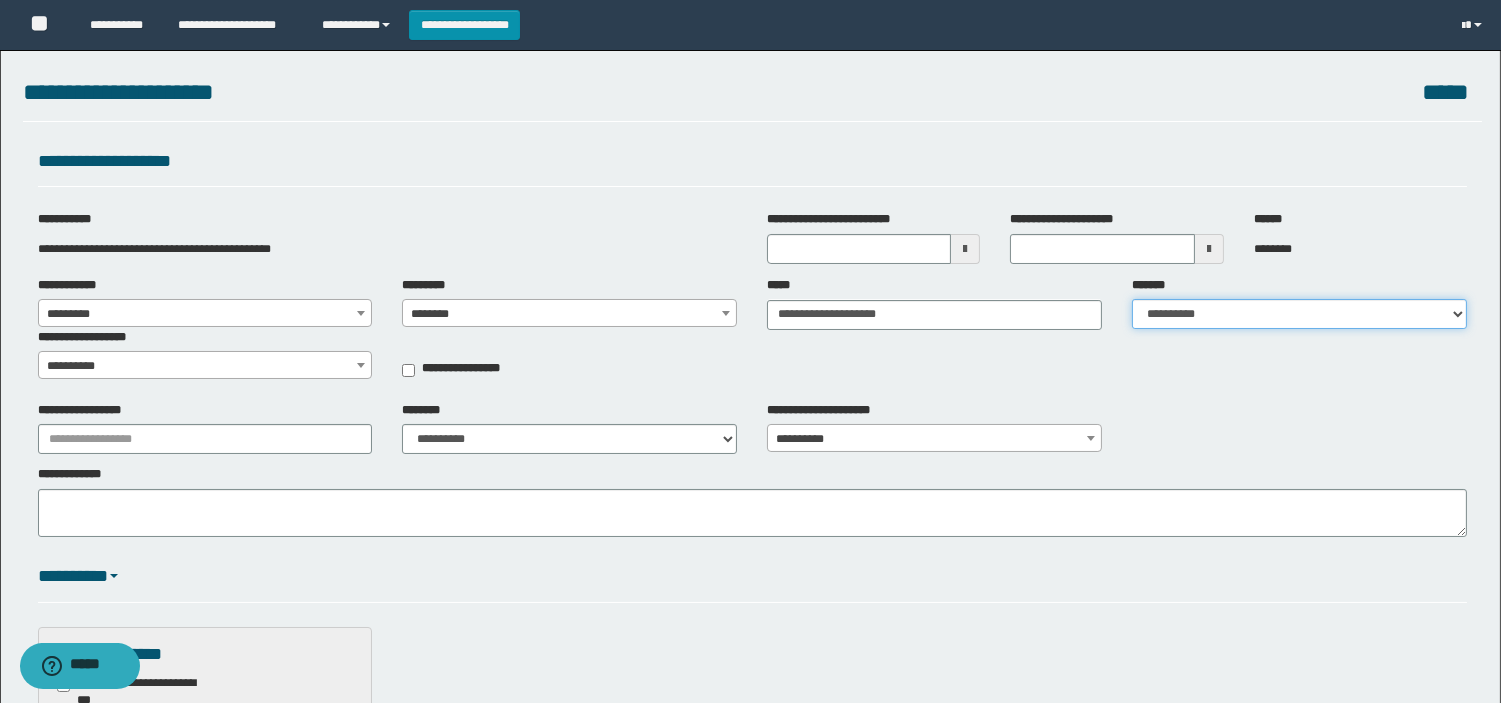 click on "**********" at bounding box center (1299, 314) 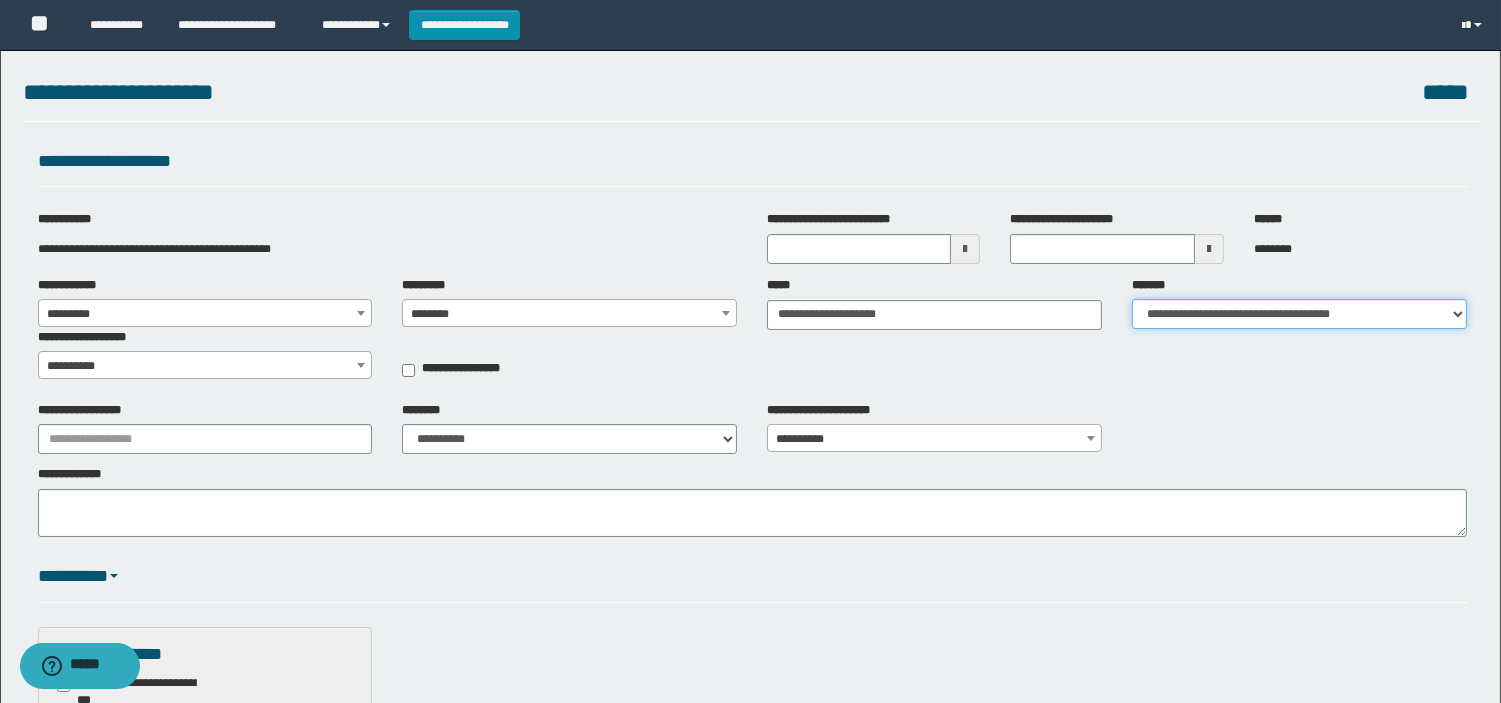 click on "**********" at bounding box center (1299, 314) 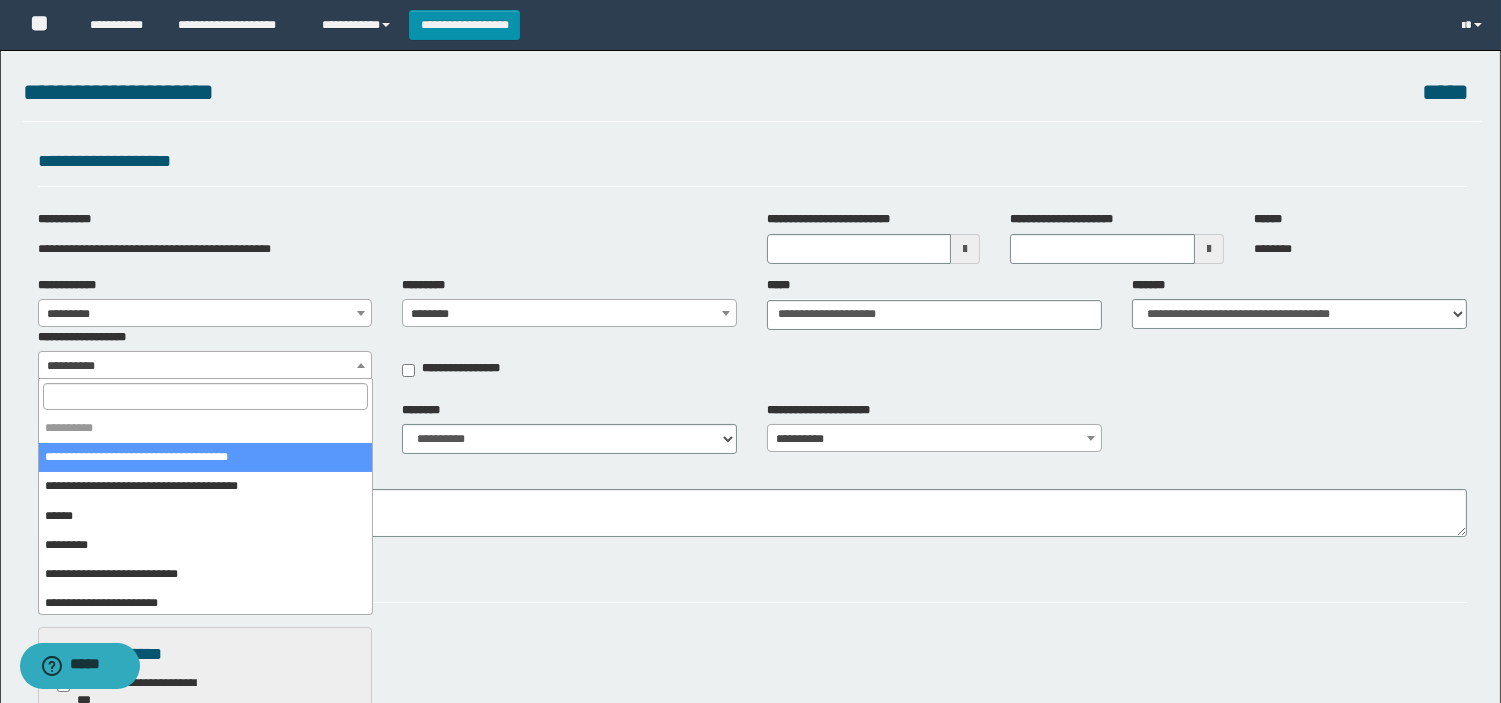 click on "**********" at bounding box center (205, 366) 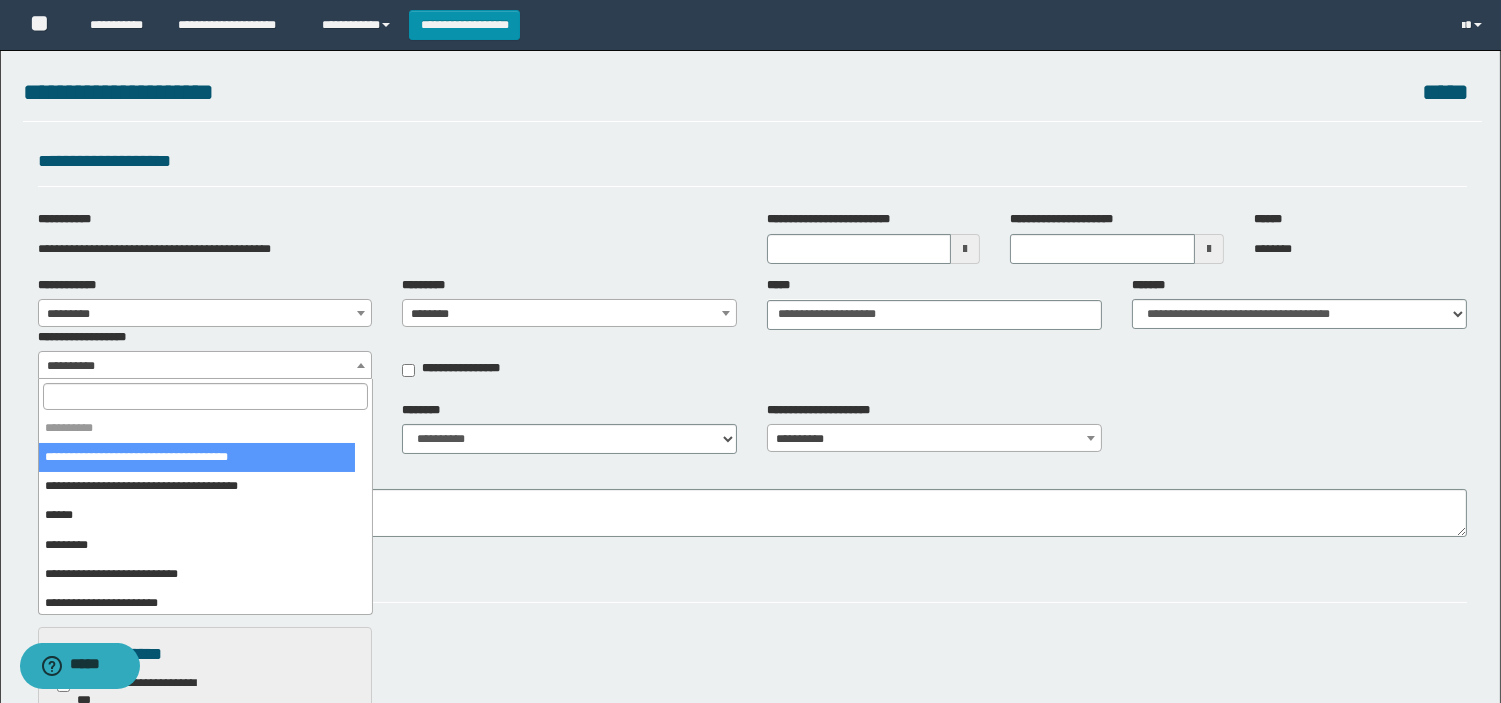 select on "***" 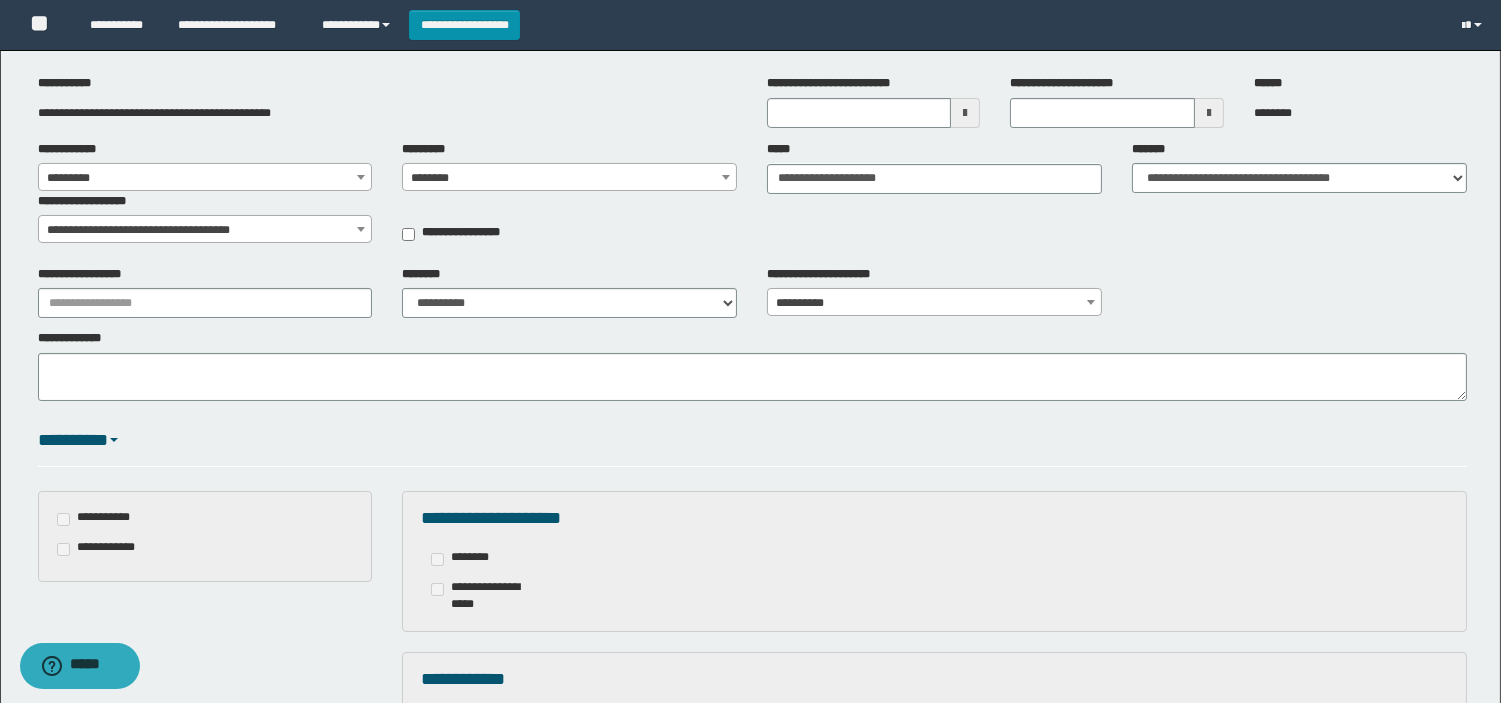 scroll, scrollTop: 111, scrollLeft: 0, axis: vertical 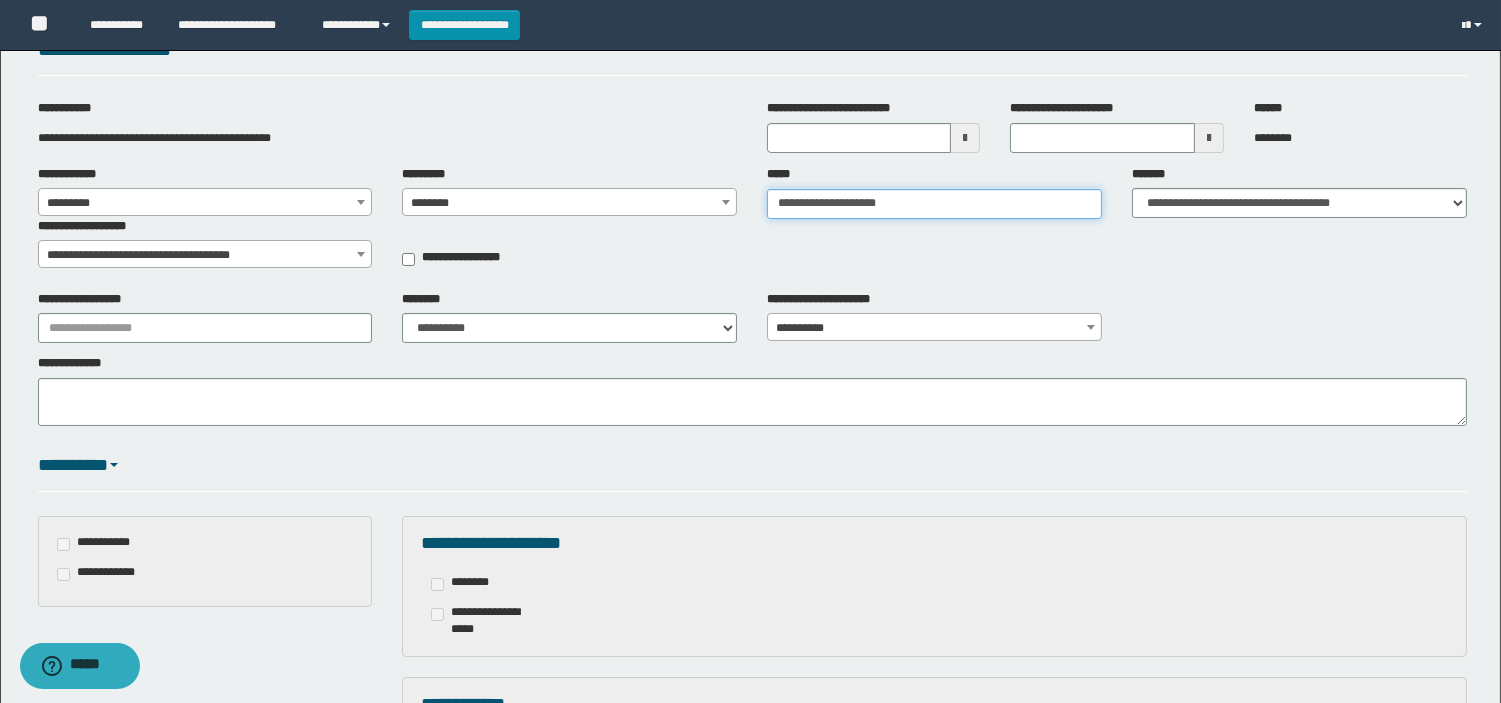 type on "**********" 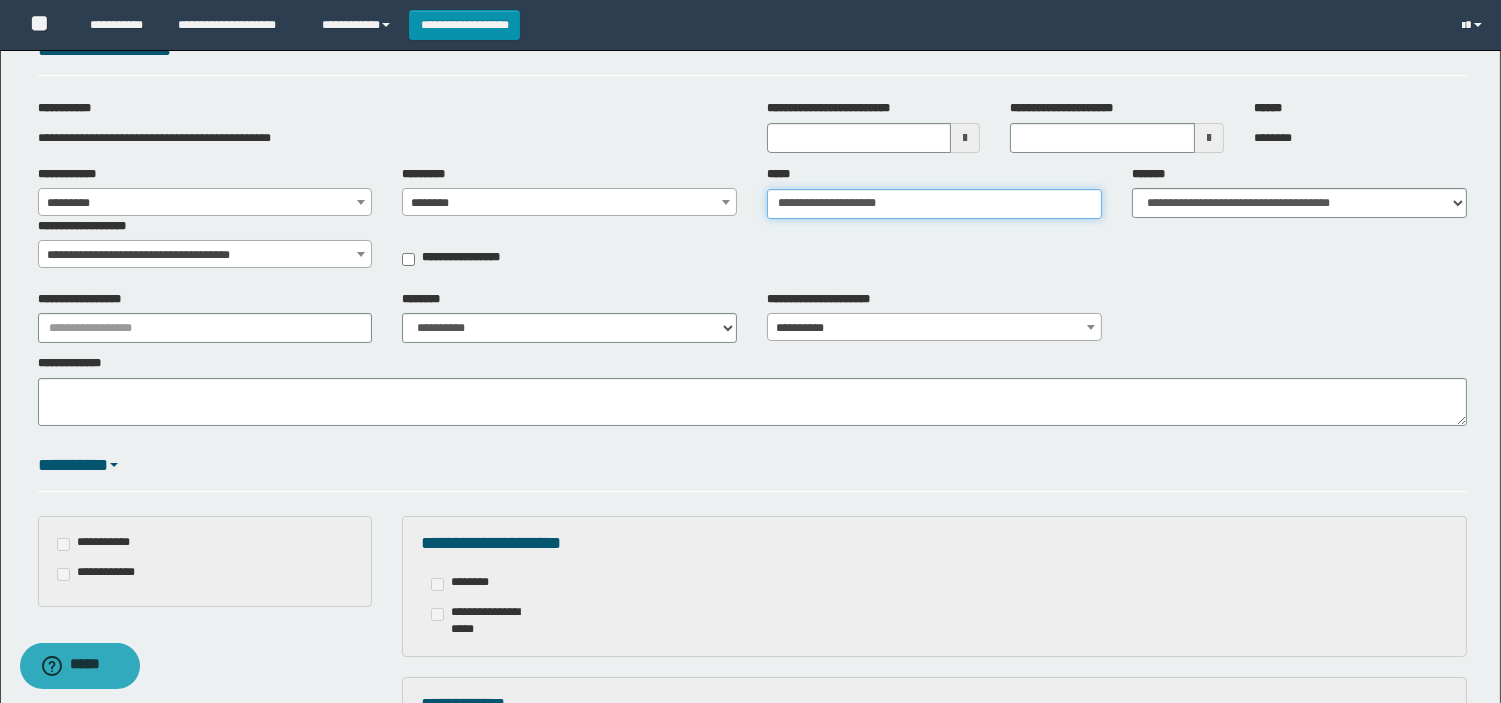 click on "**********" at bounding box center (934, 204) 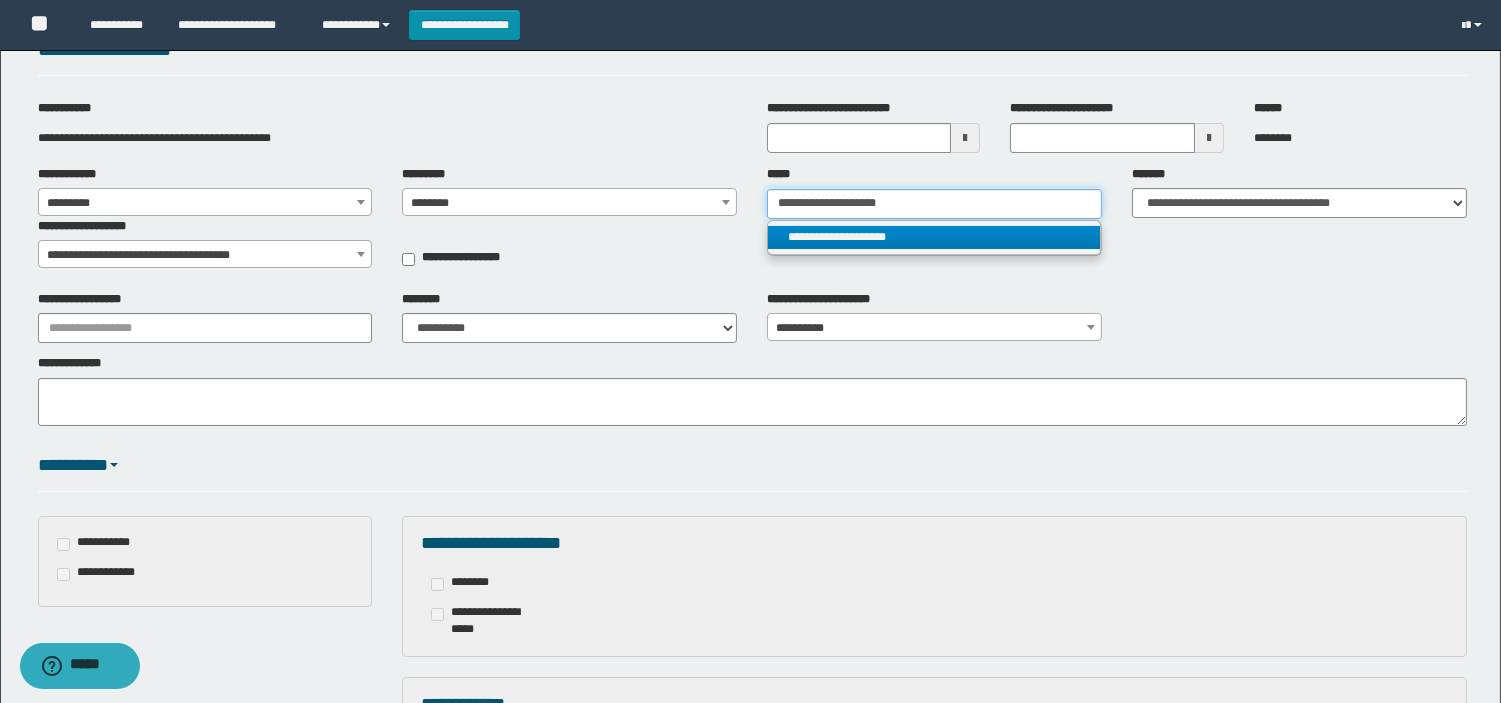 drag, startPoint x: 883, startPoint y: 214, endPoint x: 623, endPoint y: 254, distance: 263.05893 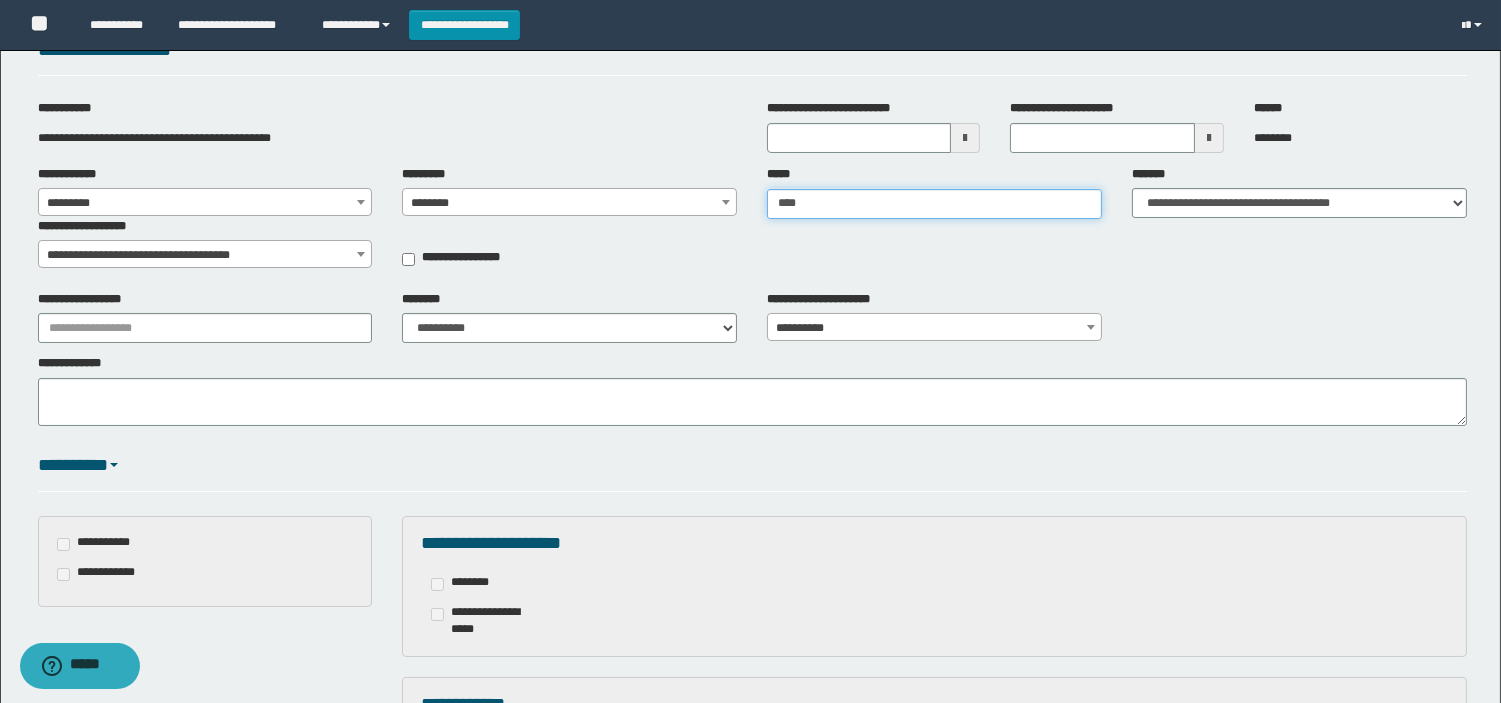 type on "*****" 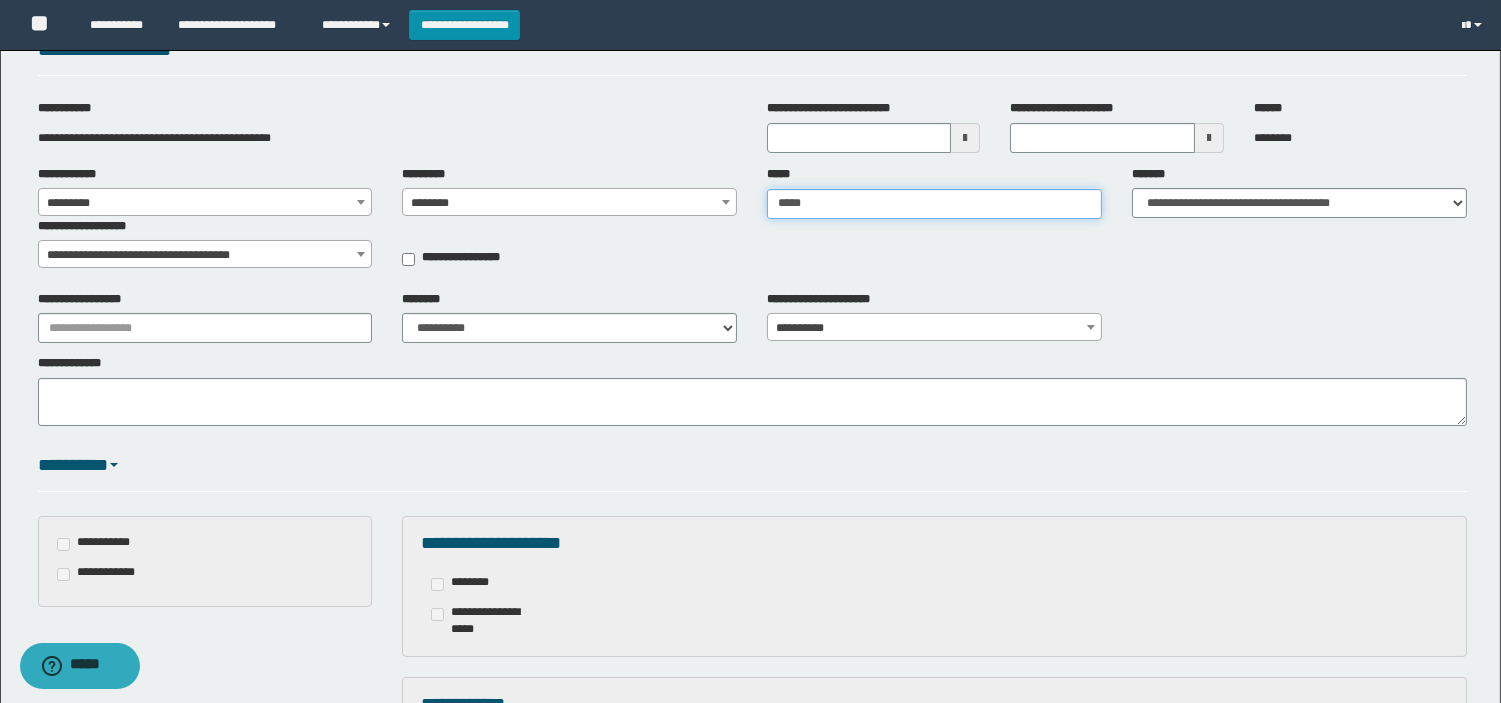 type on "*****" 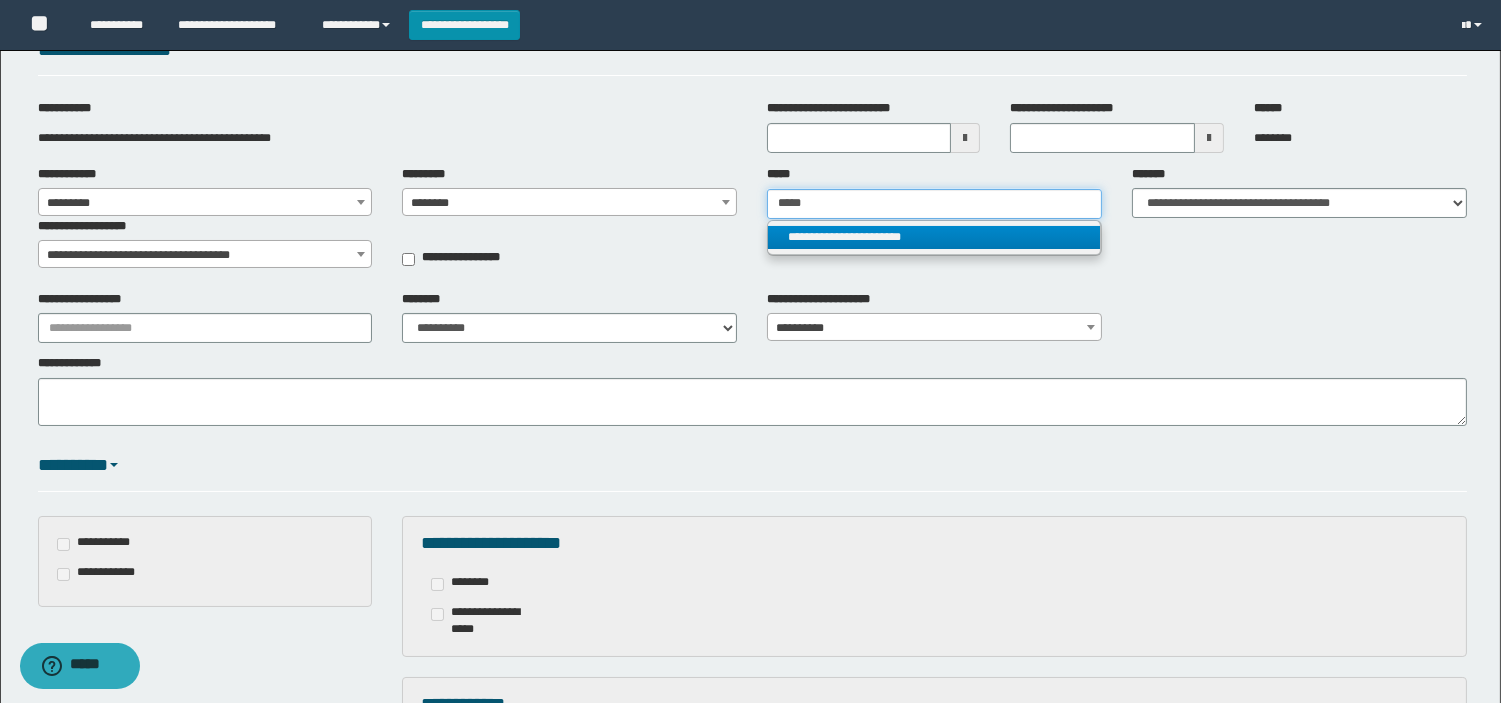 type on "*****" 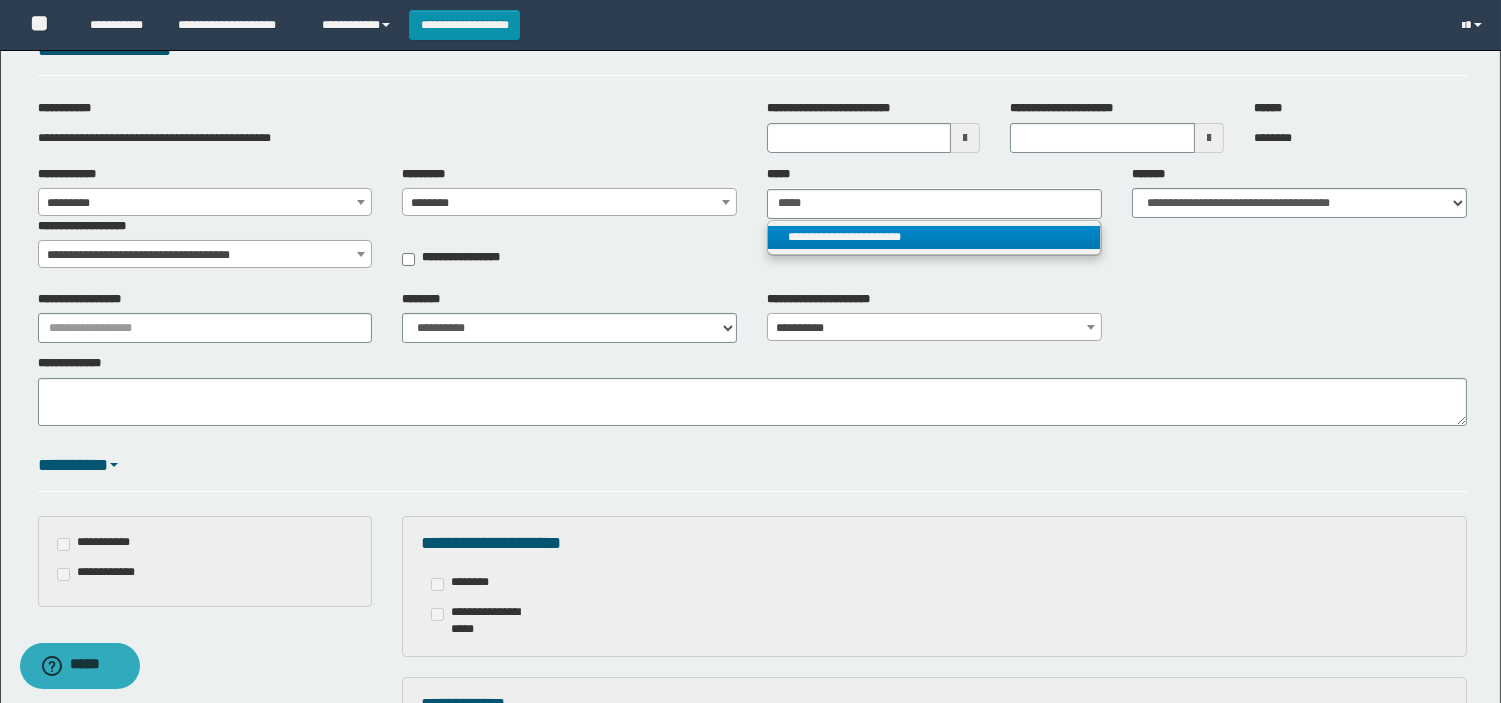 click on "**********" at bounding box center (934, 237) 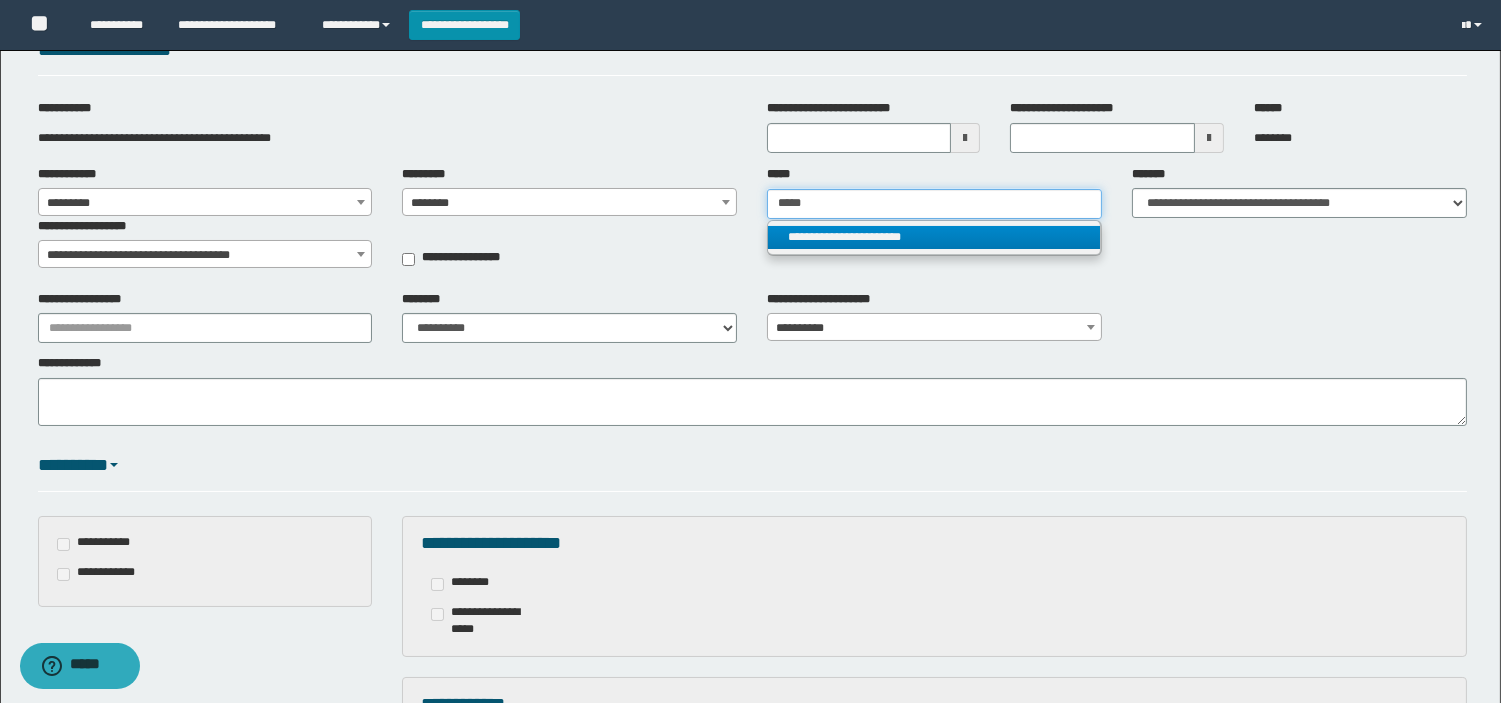 type 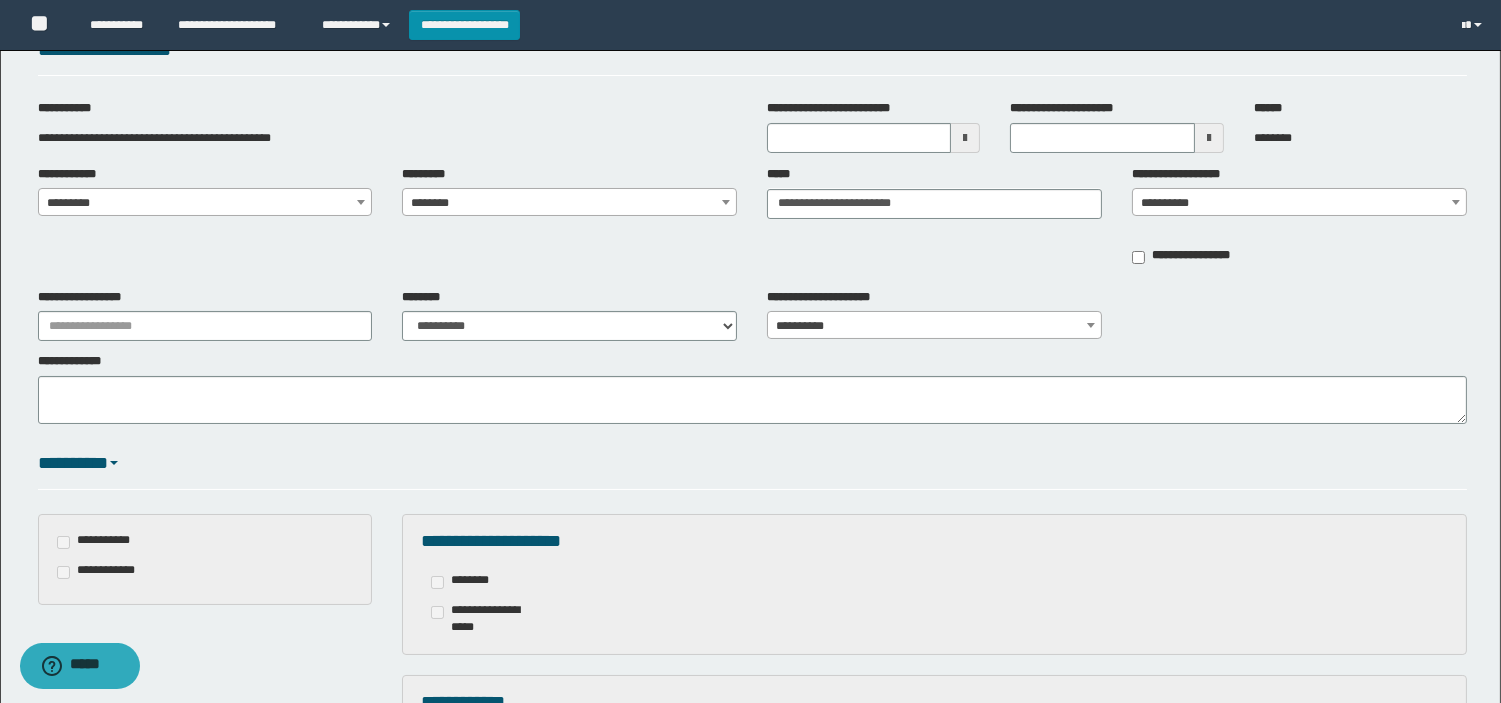 click on "**********" at bounding box center (1299, 203) 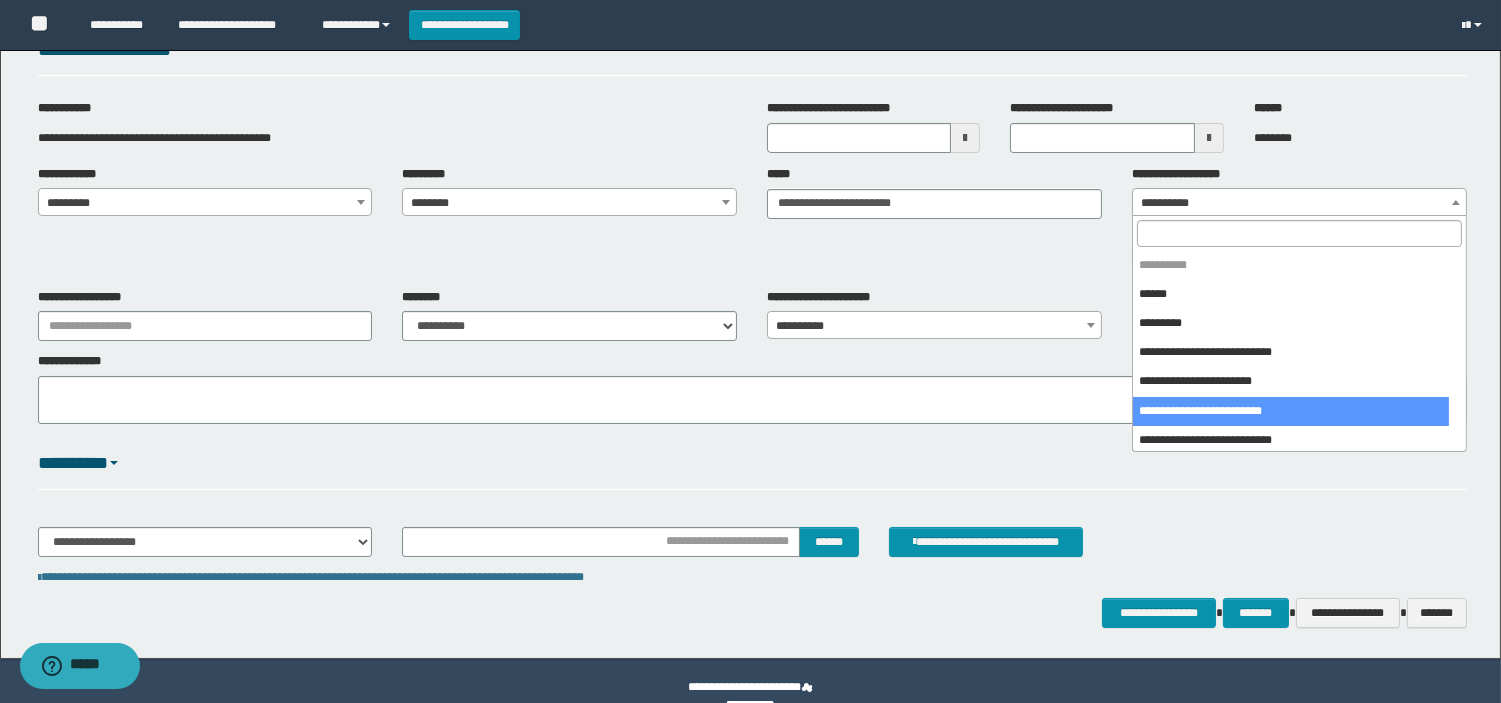 select on "****" 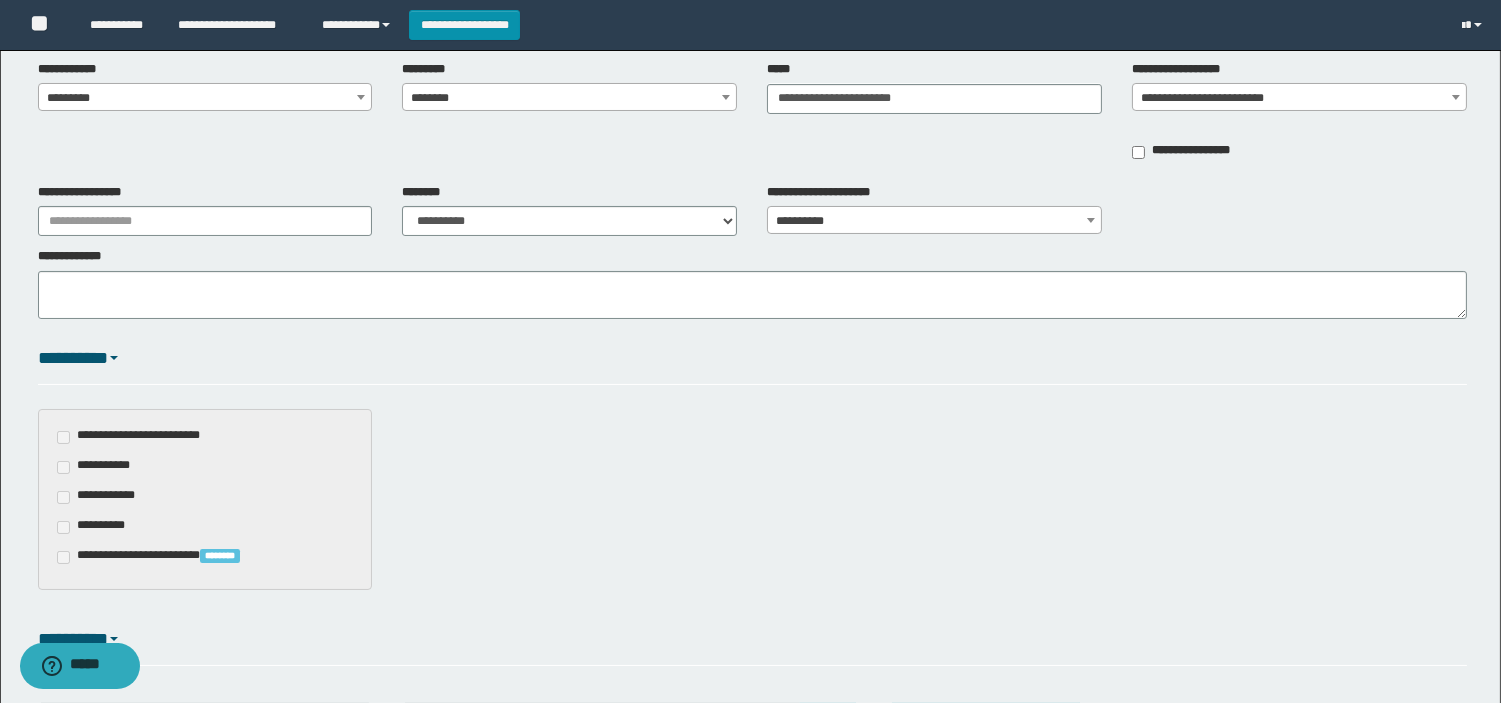 scroll, scrollTop: 111, scrollLeft: 0, axis: vertical 